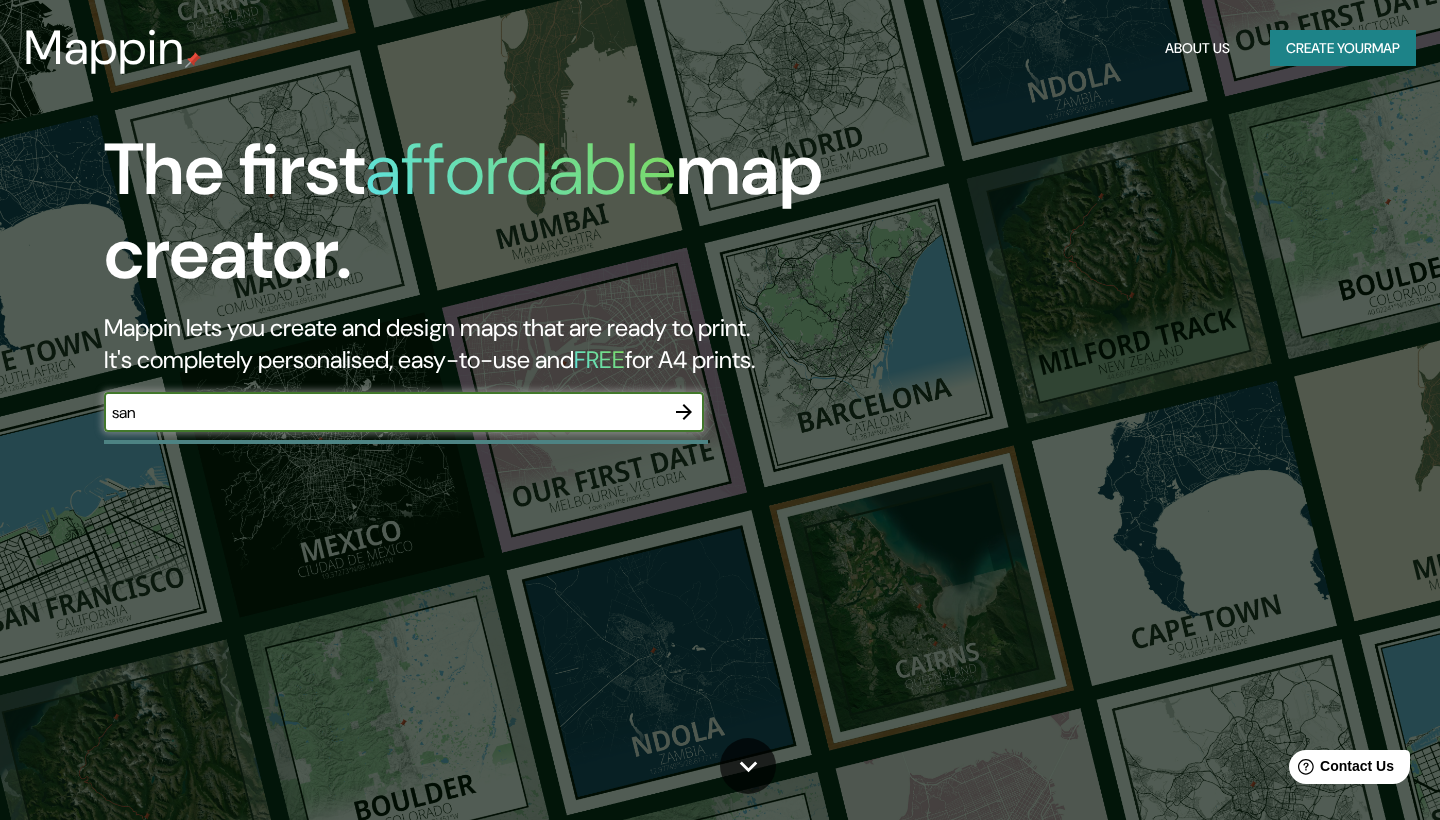 scroll, scrollTop: 0, scrollLeft: 0, axis: both 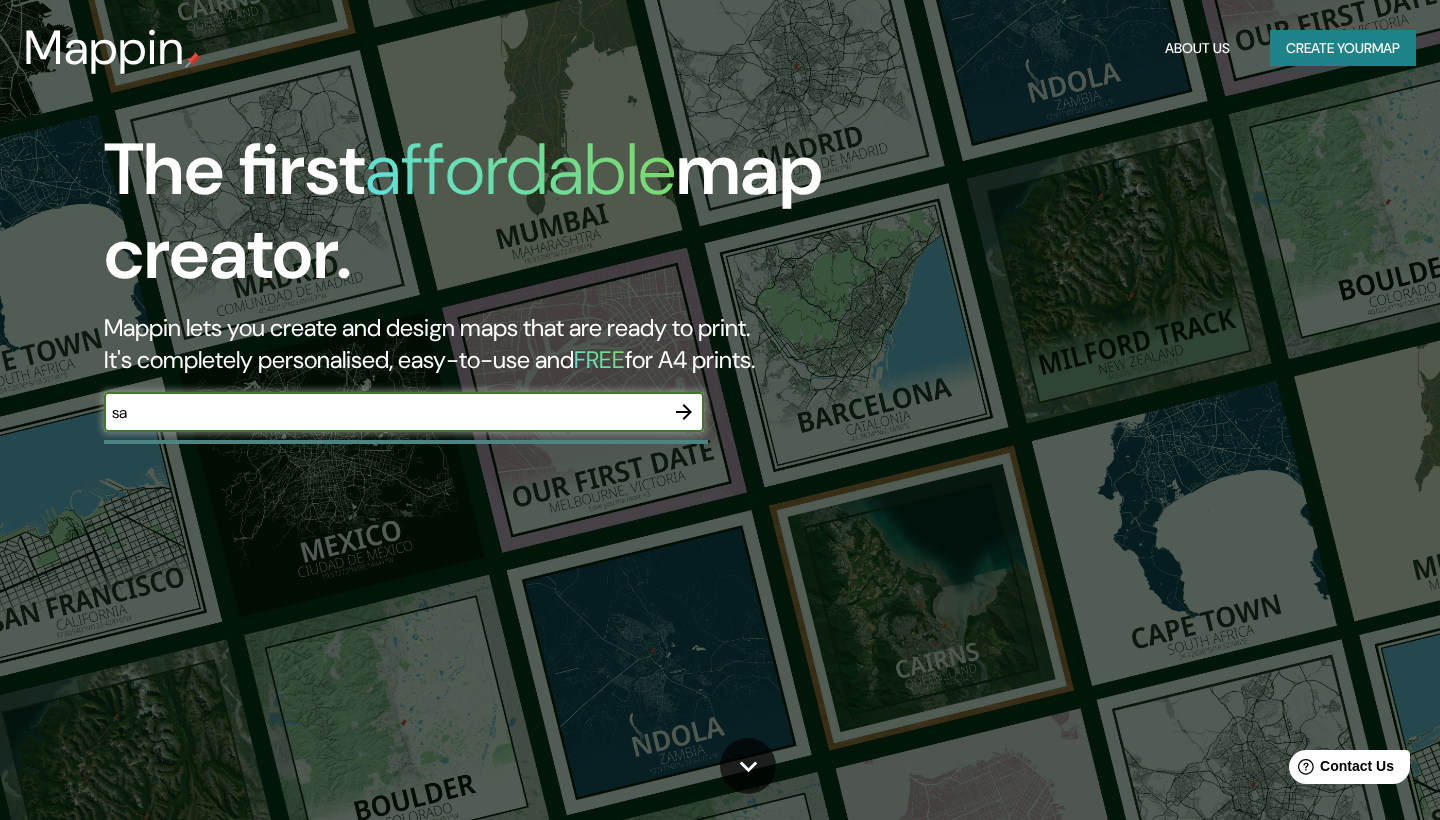 type on "s" 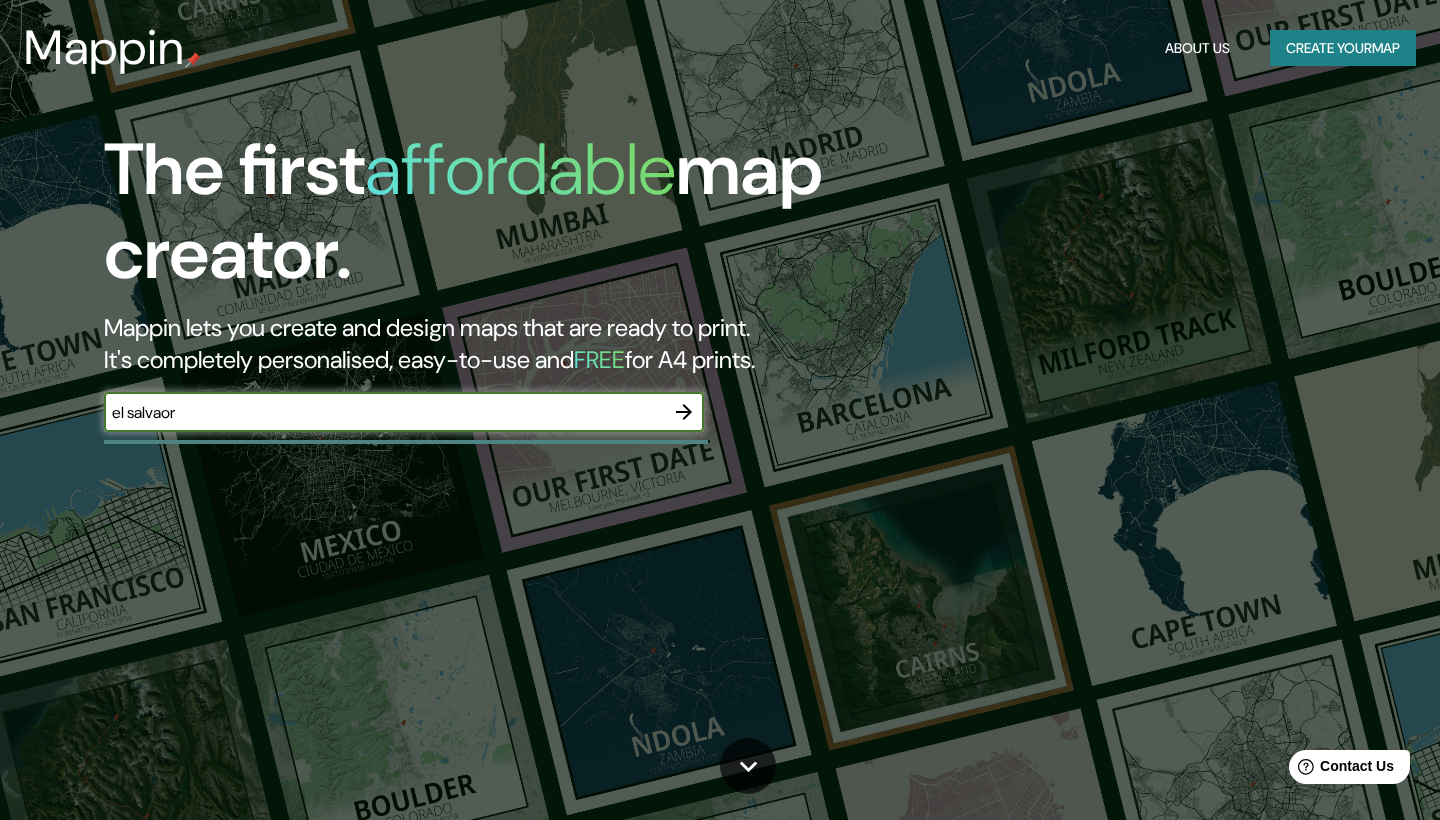 click on "el salvaor" at bounding box center [384, 412] 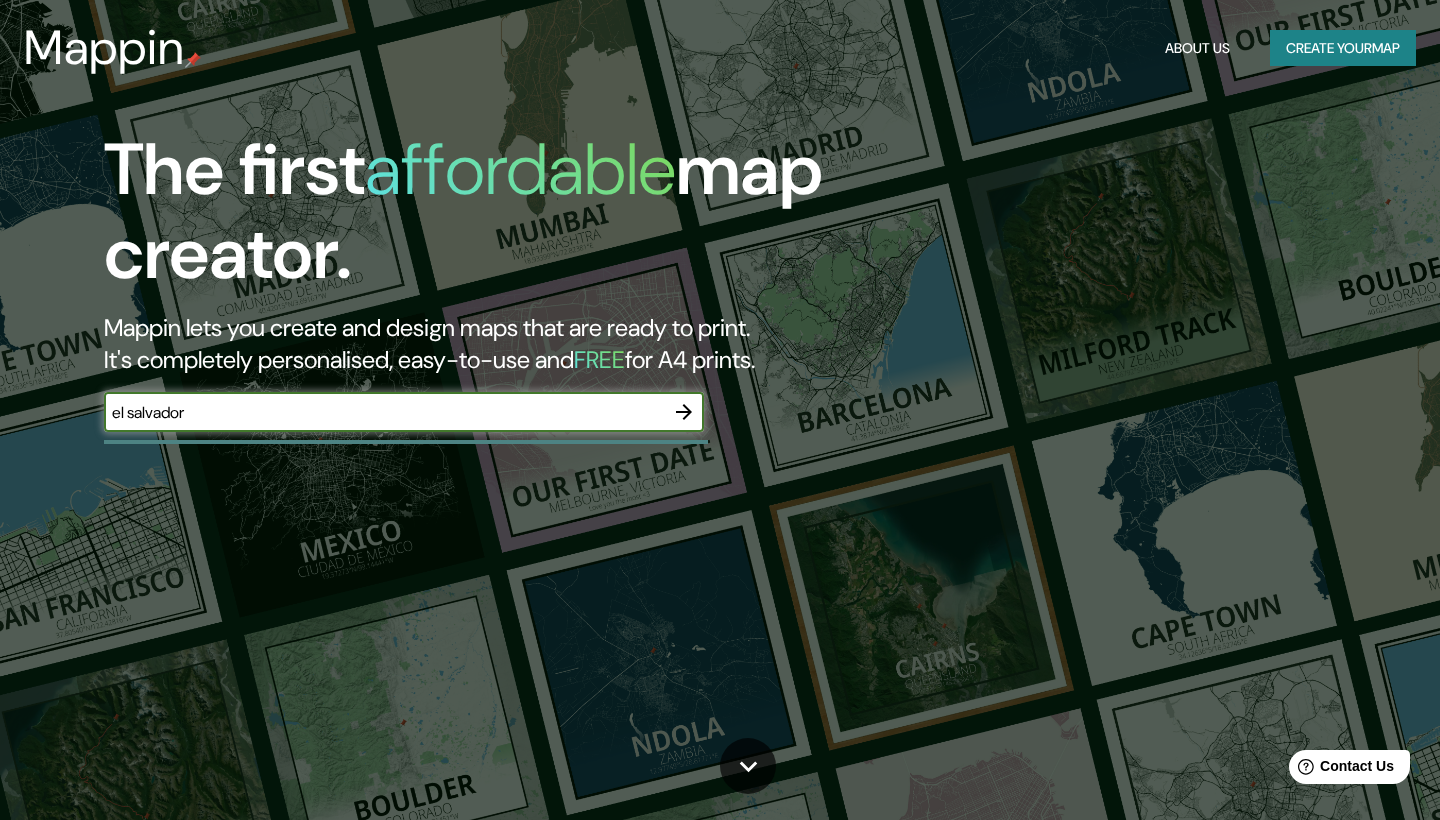 type on "el salvador" 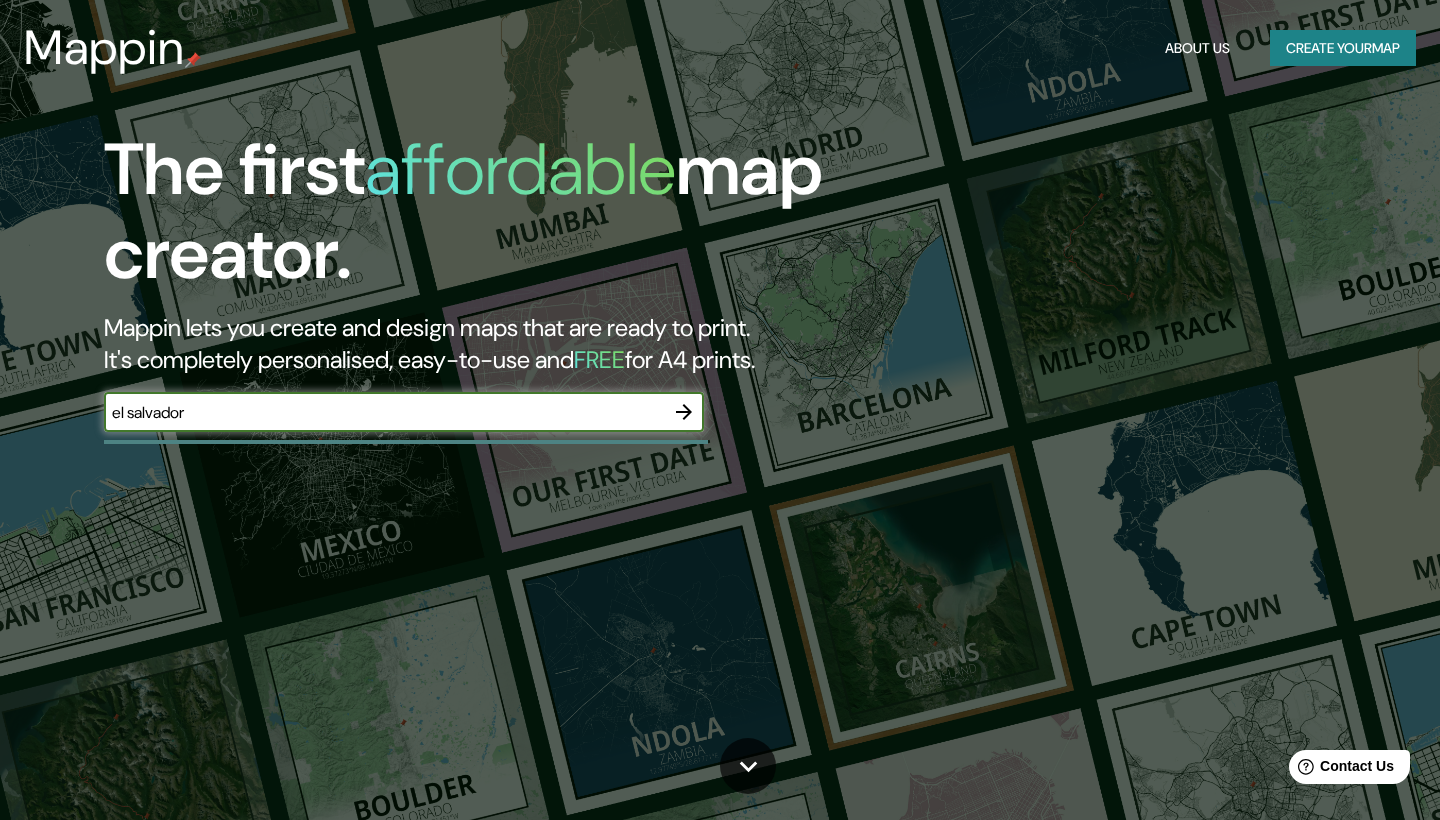 click 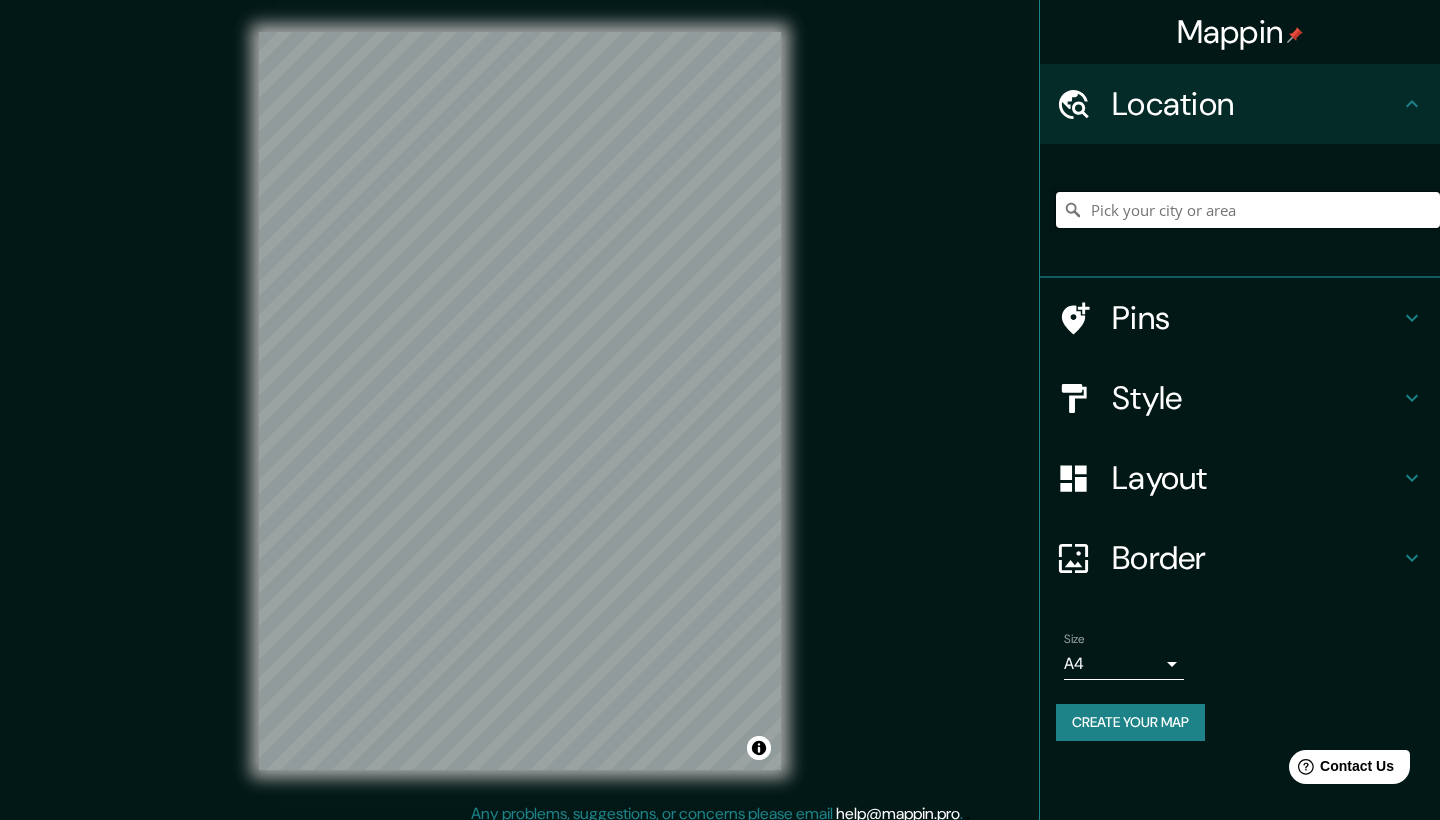 click at bounding box center (1248, 210) 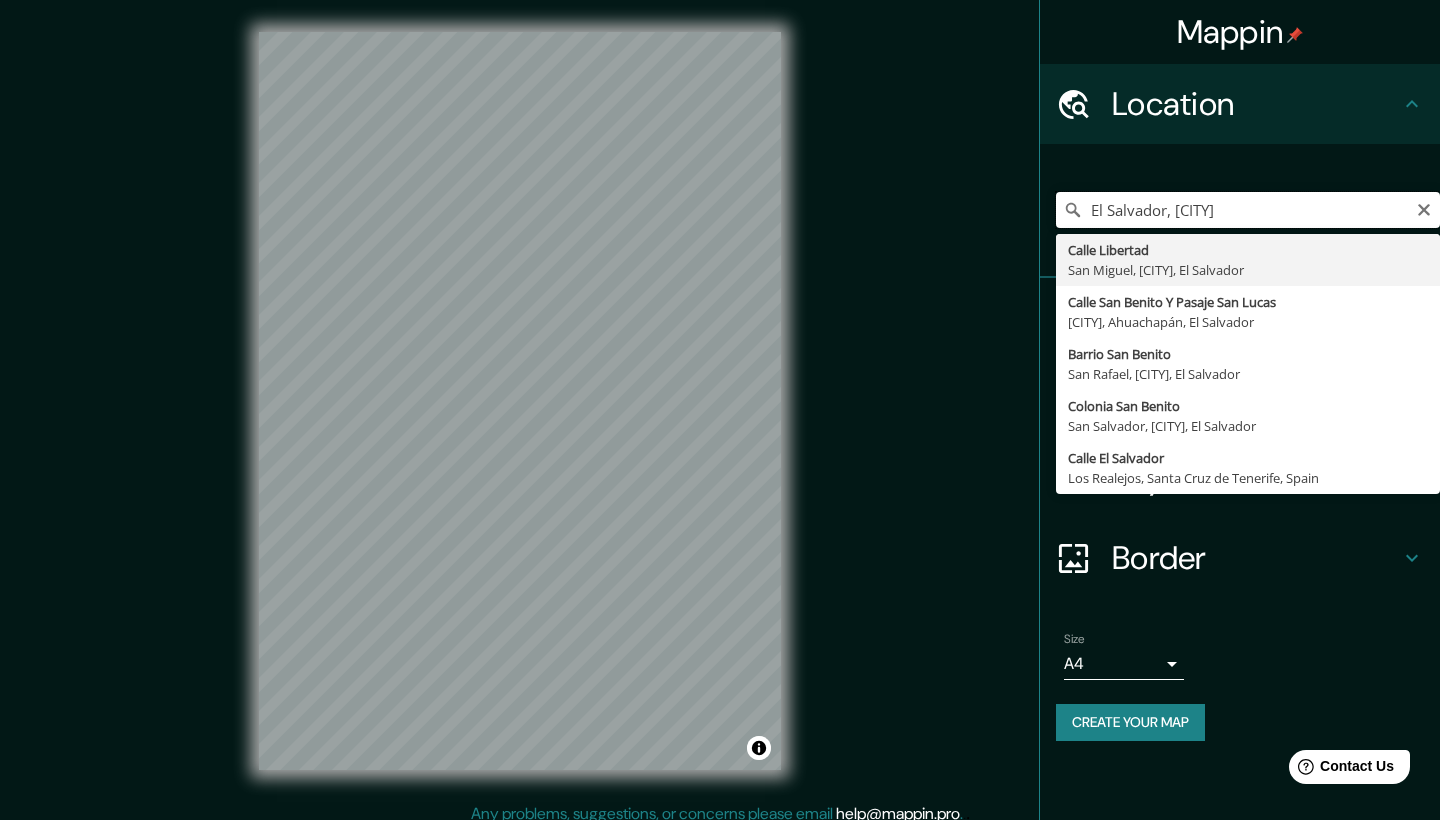 type on "El Salvador, [CITY]" 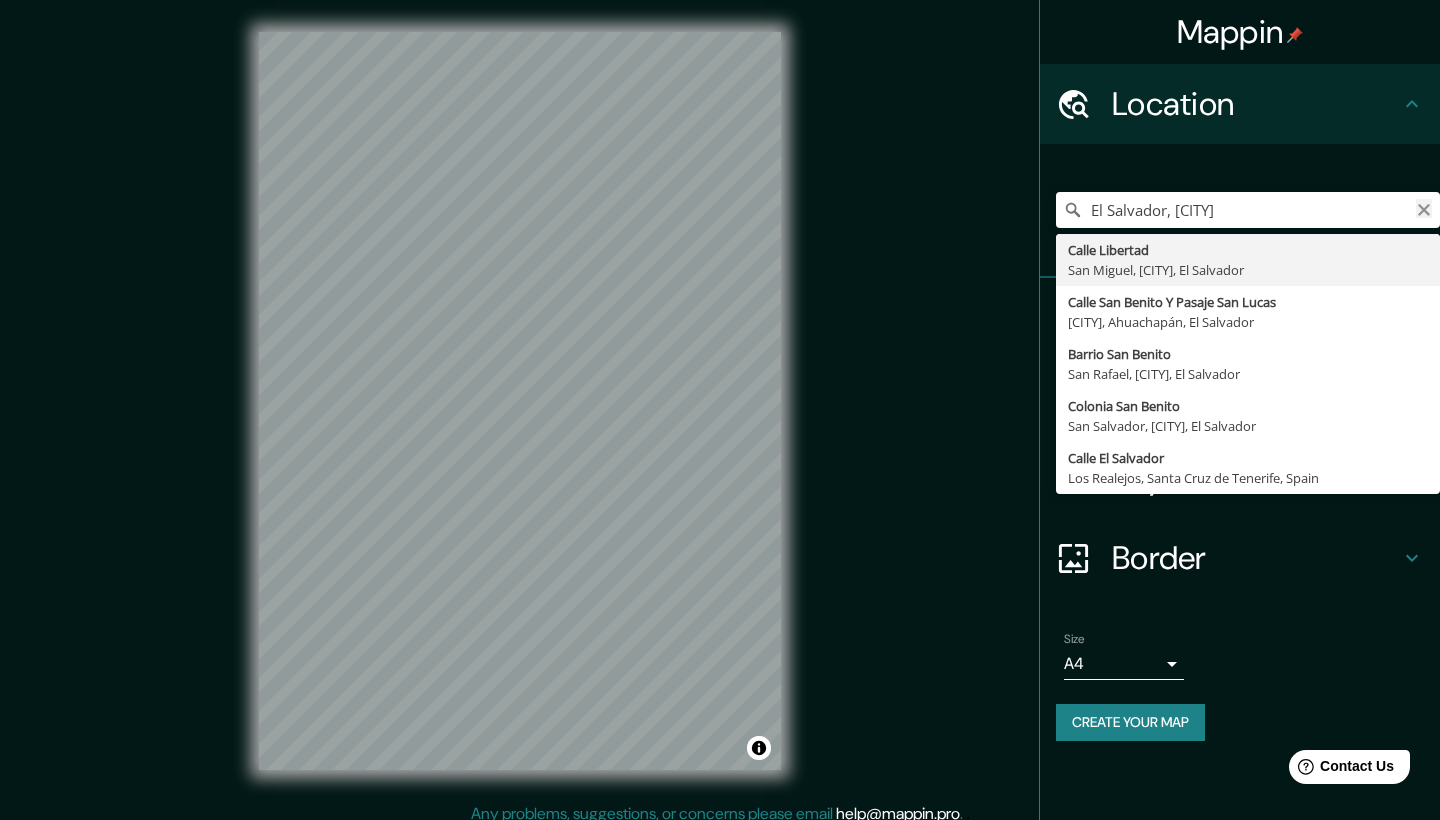 drag, startPoint x: 1133, startPoint y: 221, endPoint x: 1425, endPoint y: 207, distance: 292.33542 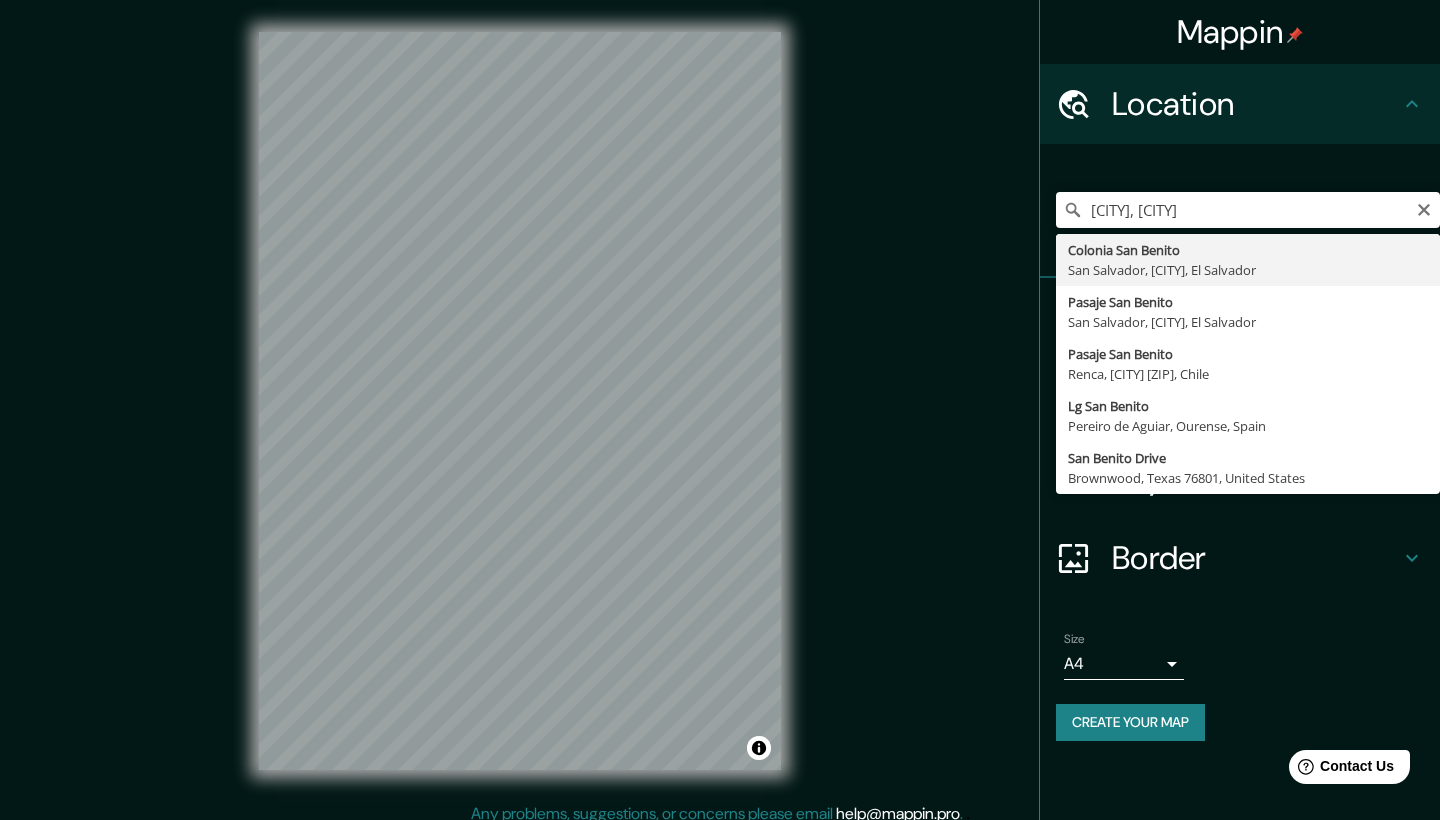 type on "Colonia San Benito, [CITY], [CITY], El Salvador" 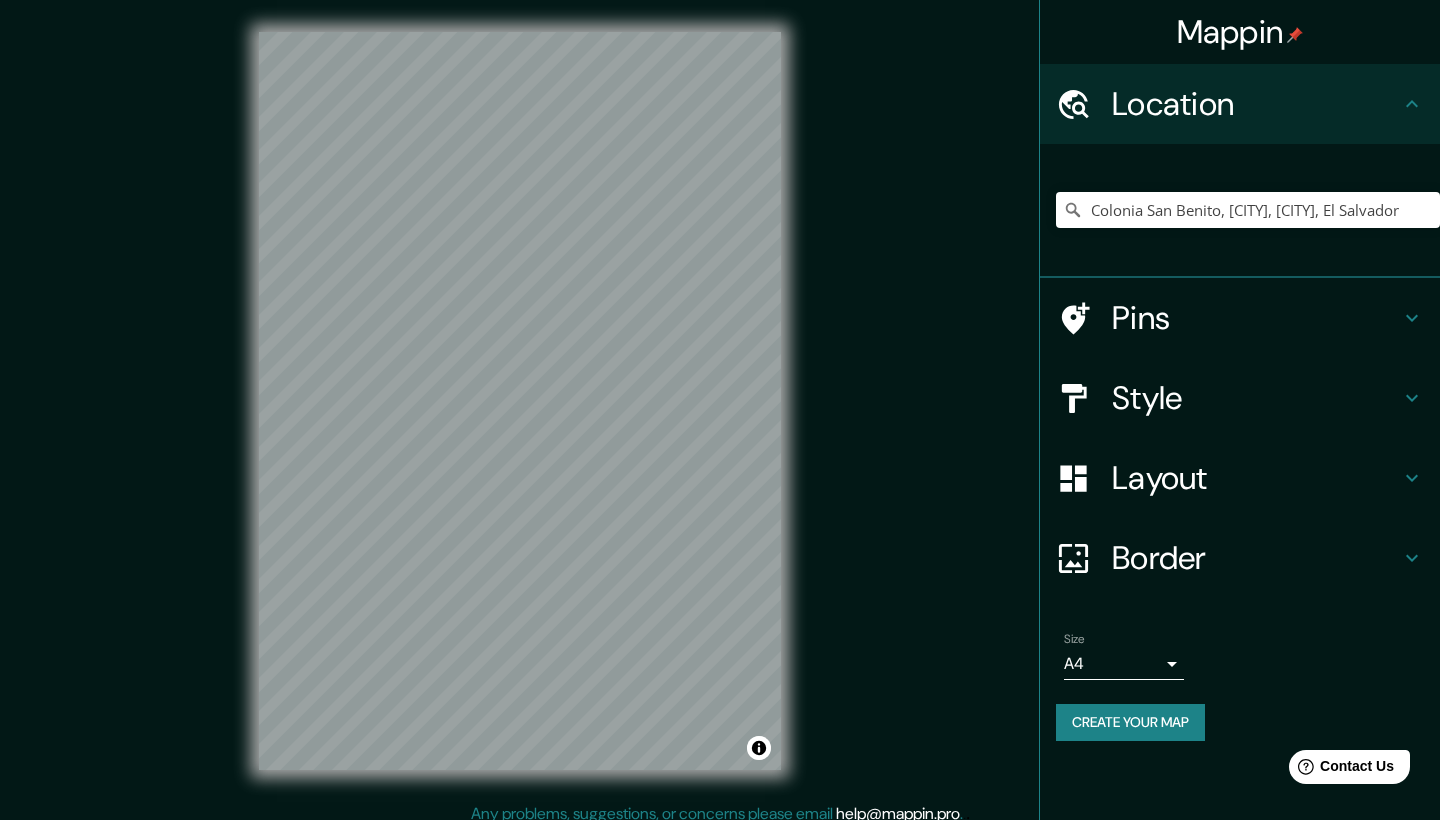 click on "Pins" at bounding box center [1256, 318] 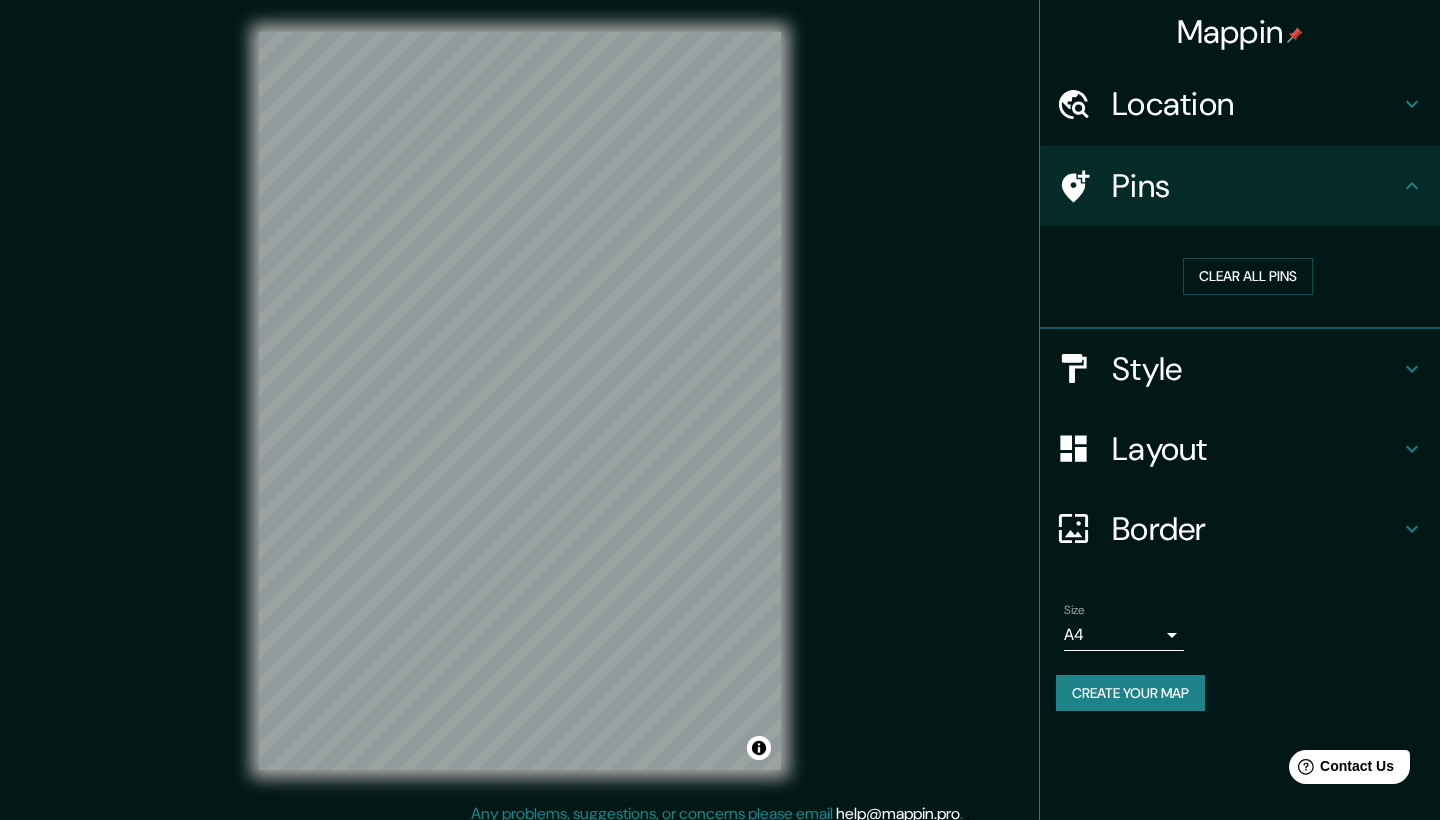 click on "Style" at bounding box center [1256, 369] 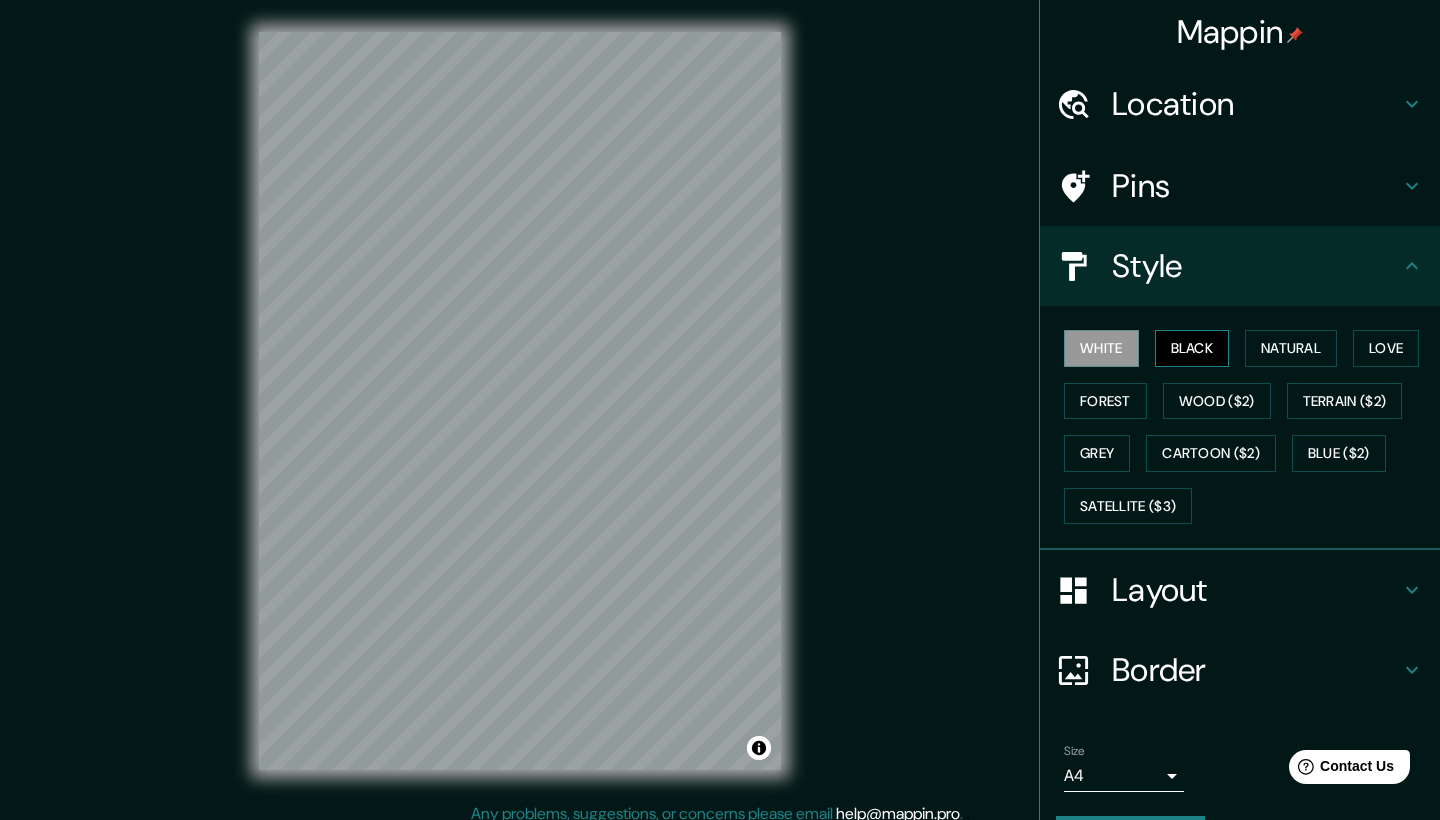 click on "Black" at bounding box center [1192, 348] 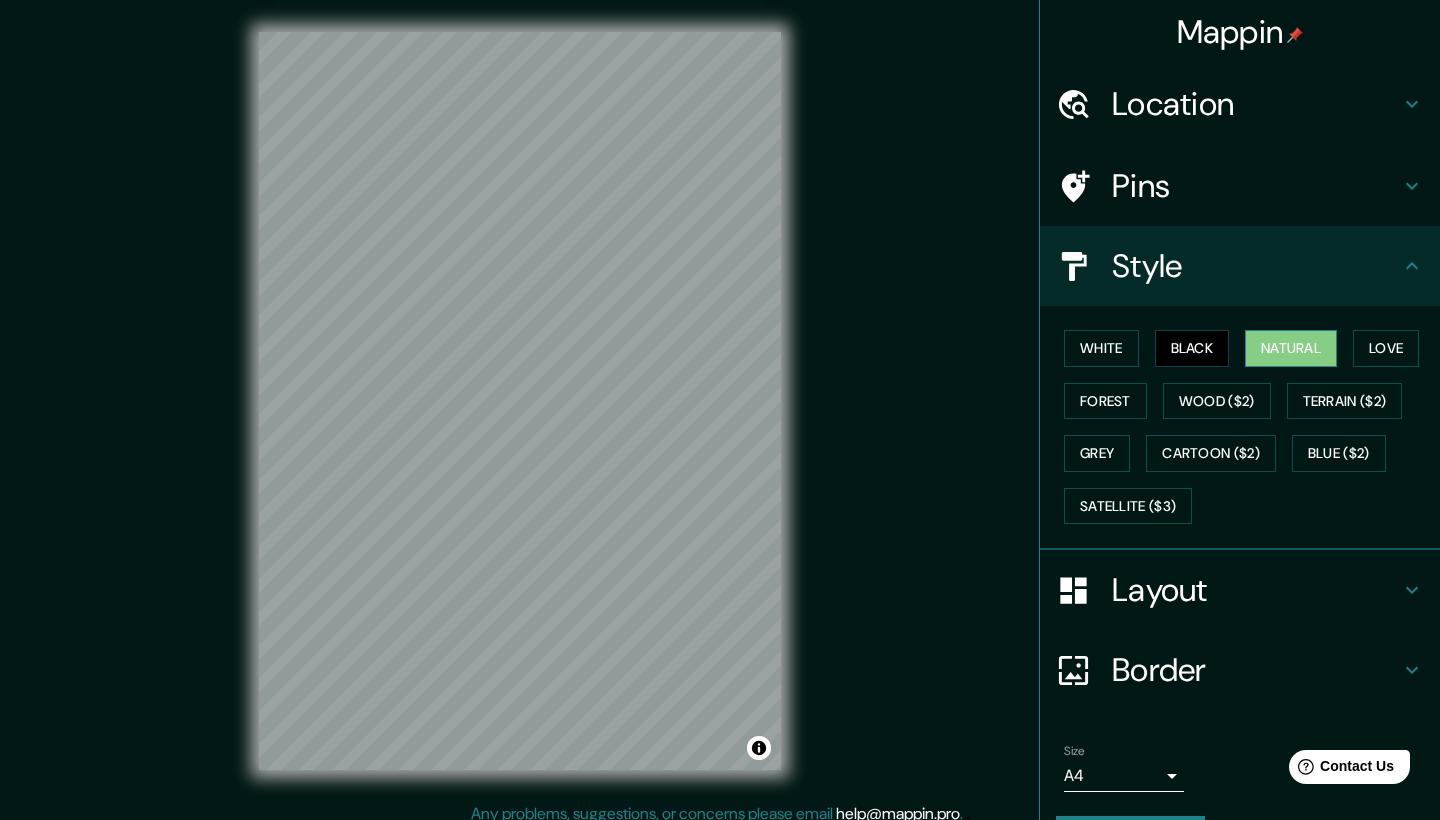 click on "Natural" at bounding box center [1291, 348] 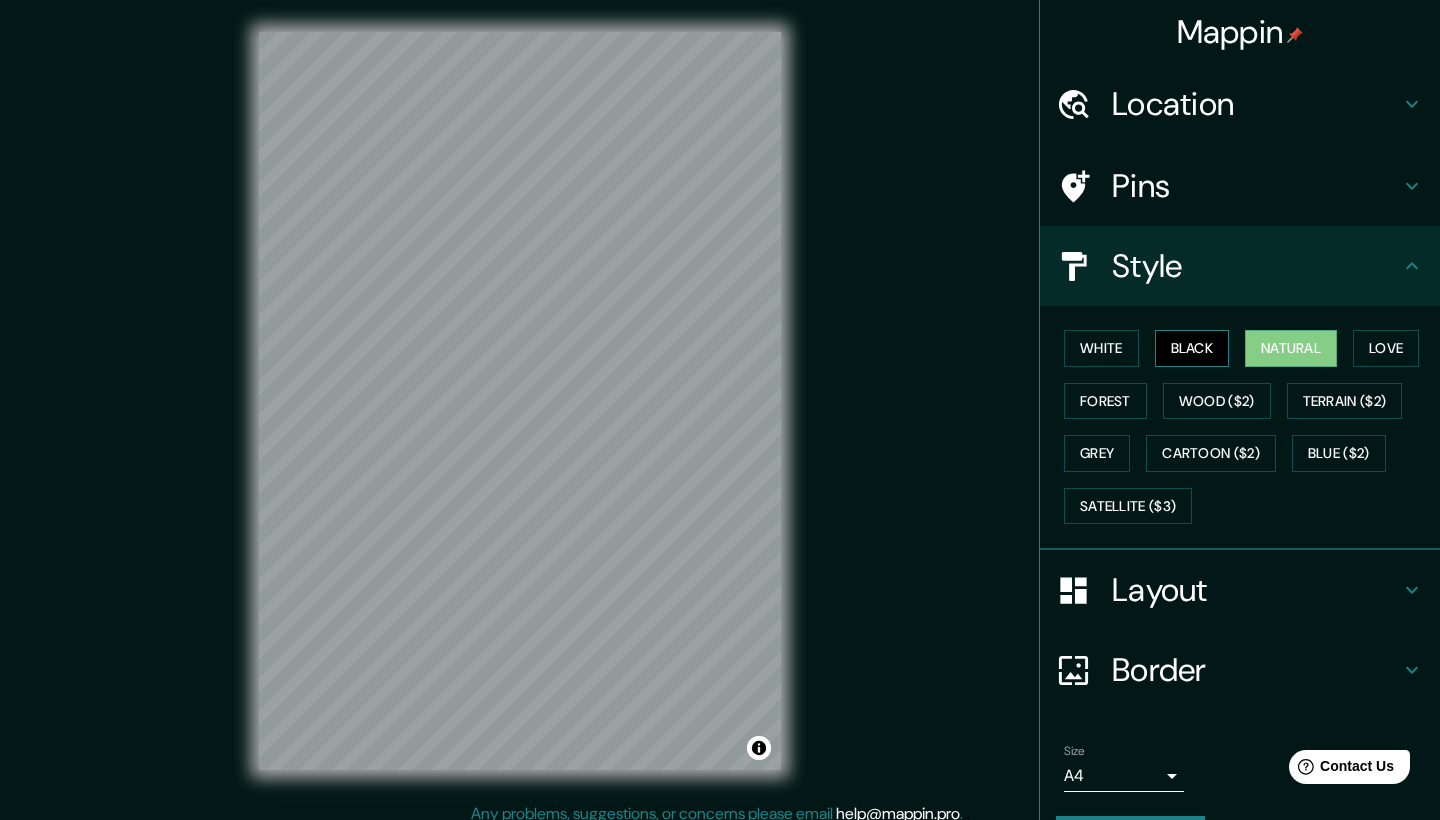 click on "Black" at bounding box center [1192, 348] 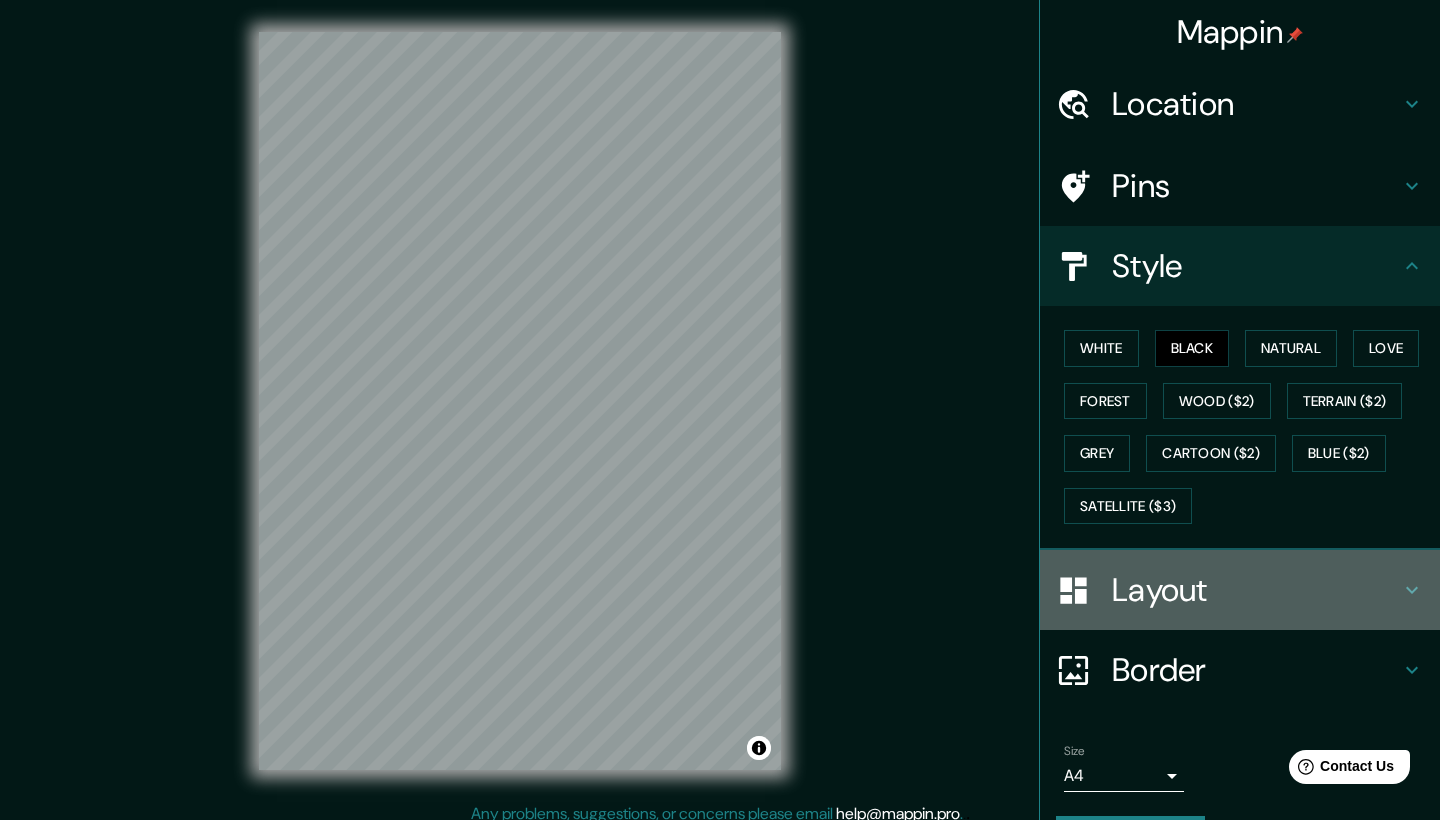 click on "Layout" at bounding box center [1256, 590] 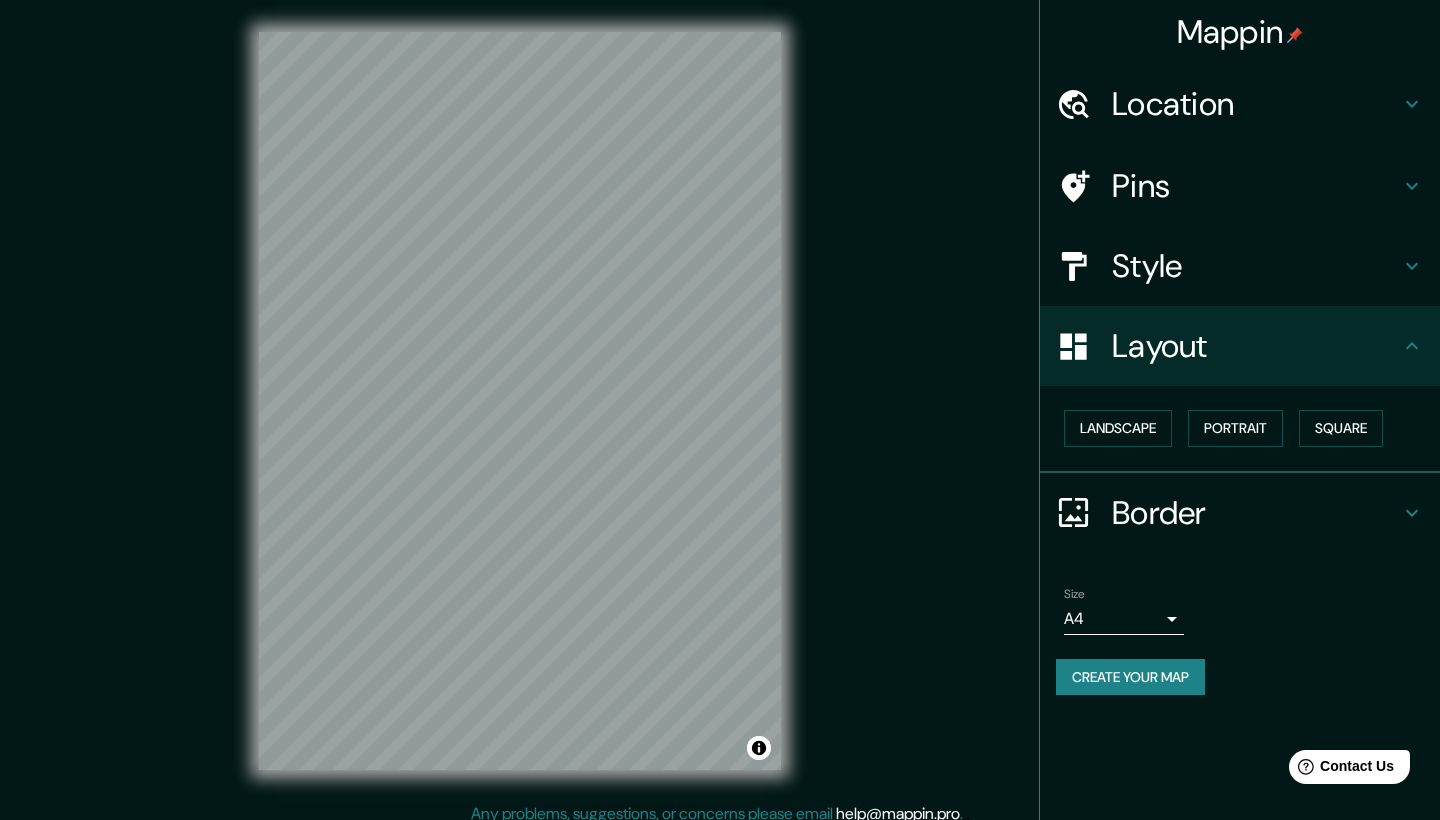 click on "Border" at bounding box center (1256, 513) 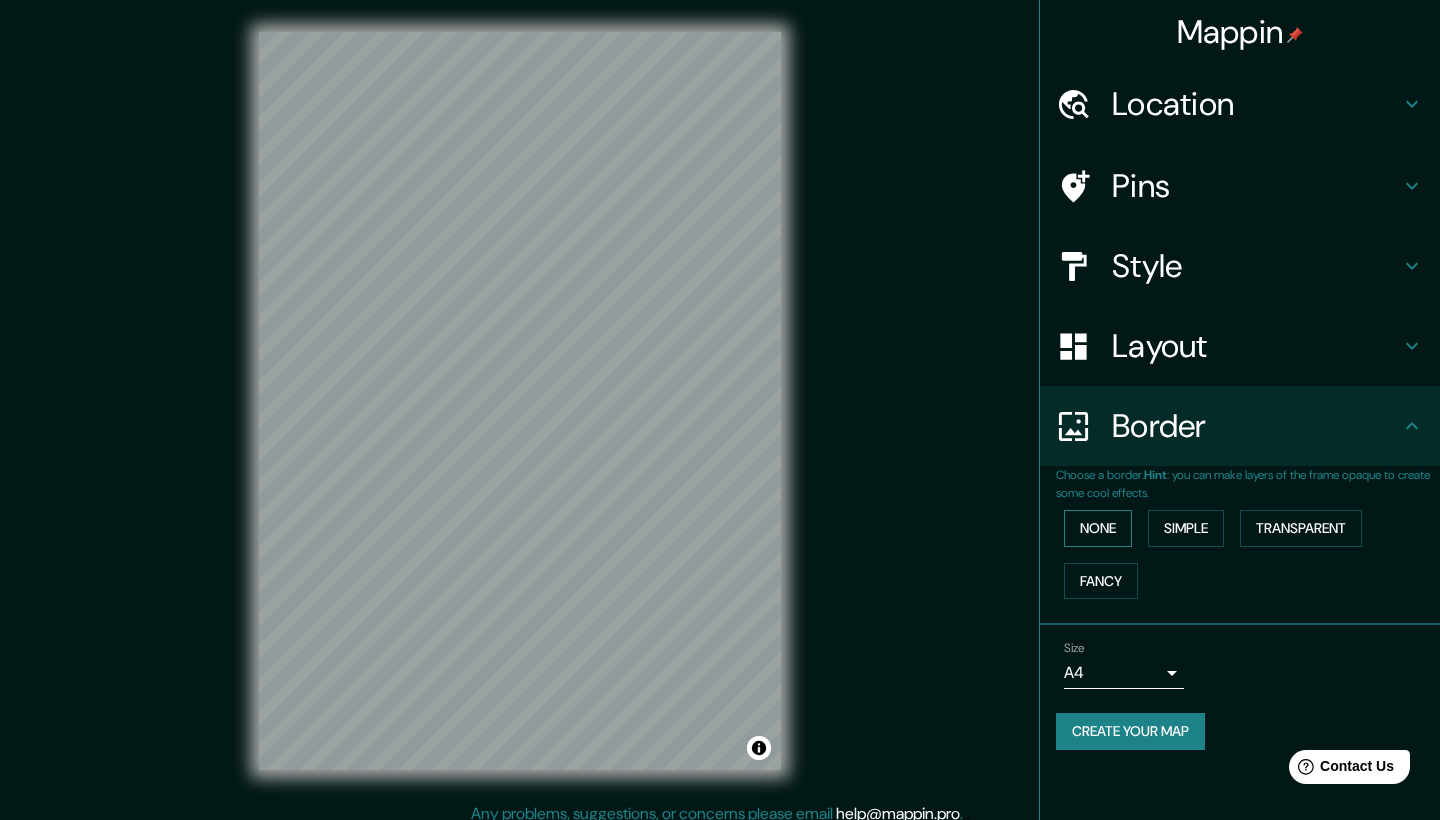 click on "None" at bounding box center (1098, 528) 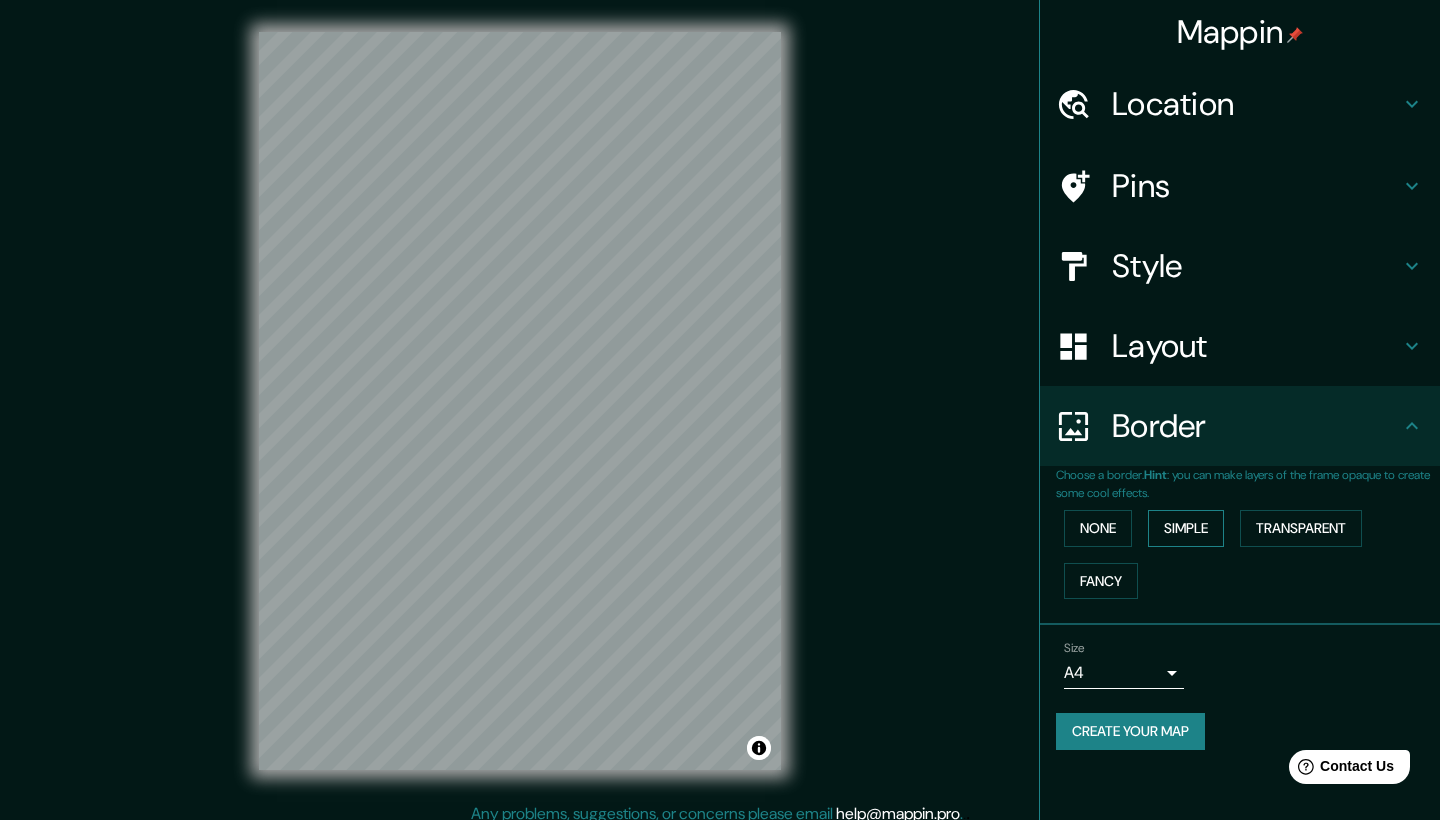 click on "Simple" at bounding box center [1186, 528] 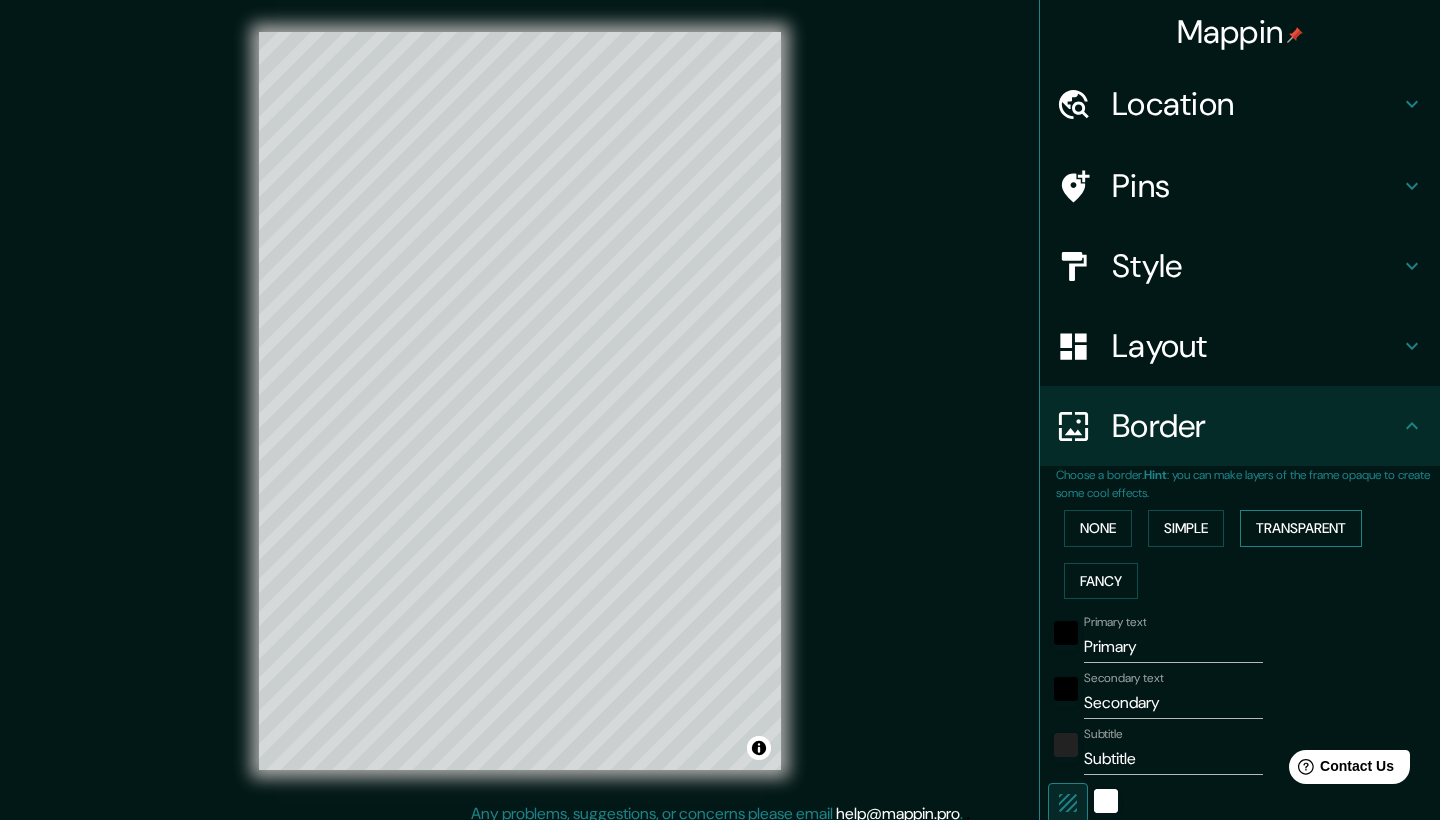 click on "Transparent" at bounding box center [1301, 528] 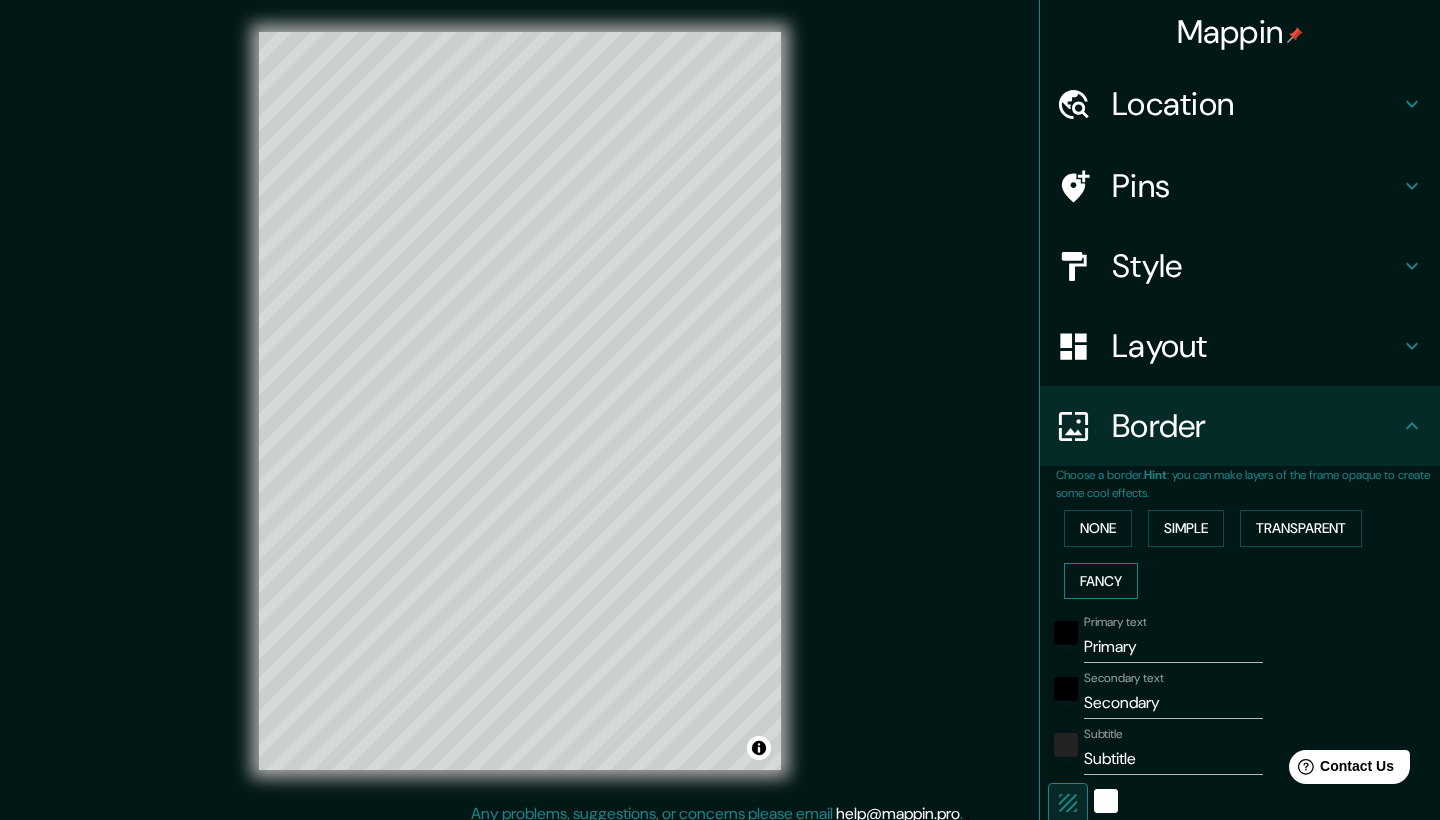 click on "Fancy" at bounding box center [1101, 581] 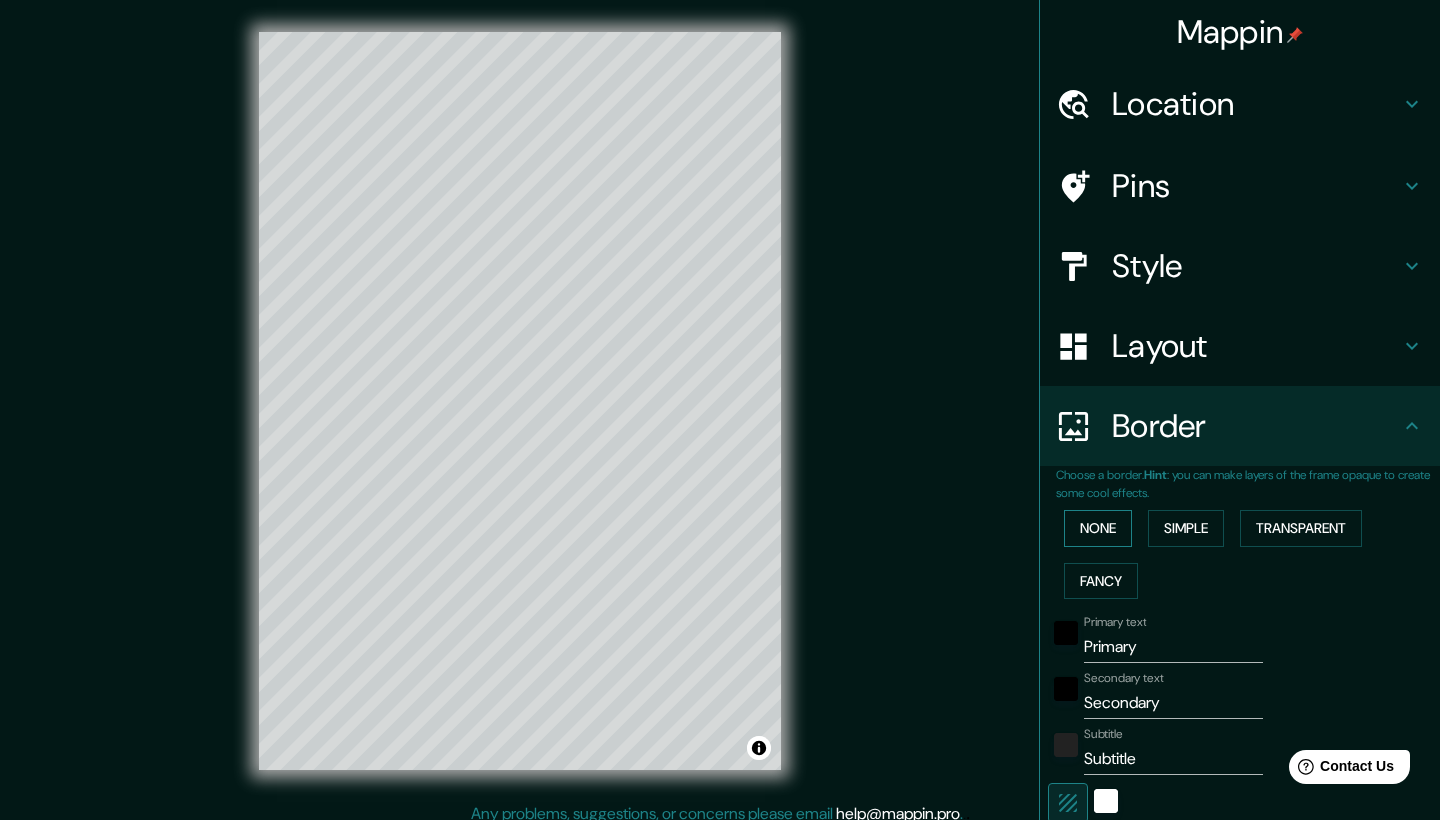 click on "None" at bounding box center (1098, 528) 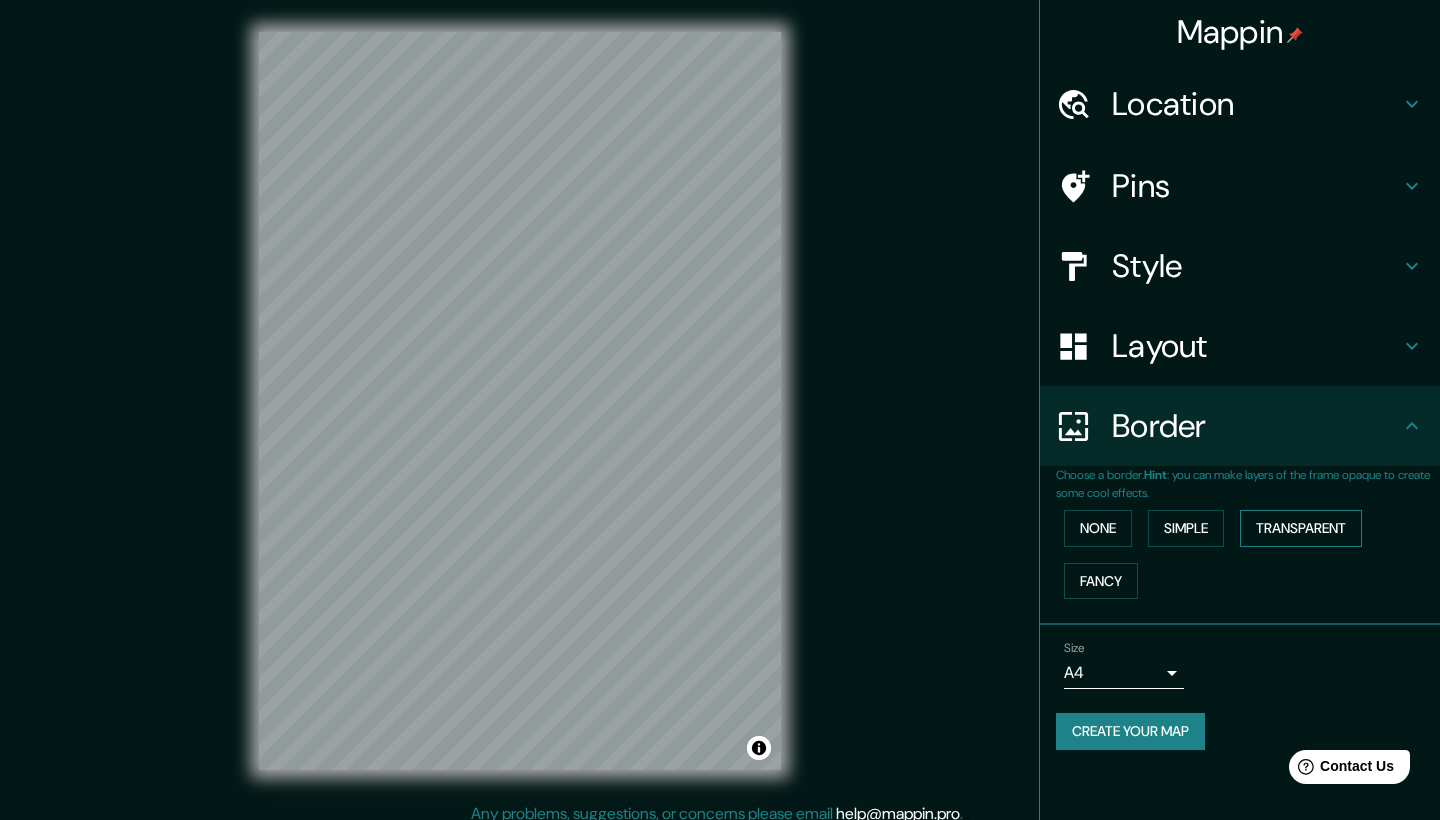 click on "Transparent" at bounding box center (1301, 528) 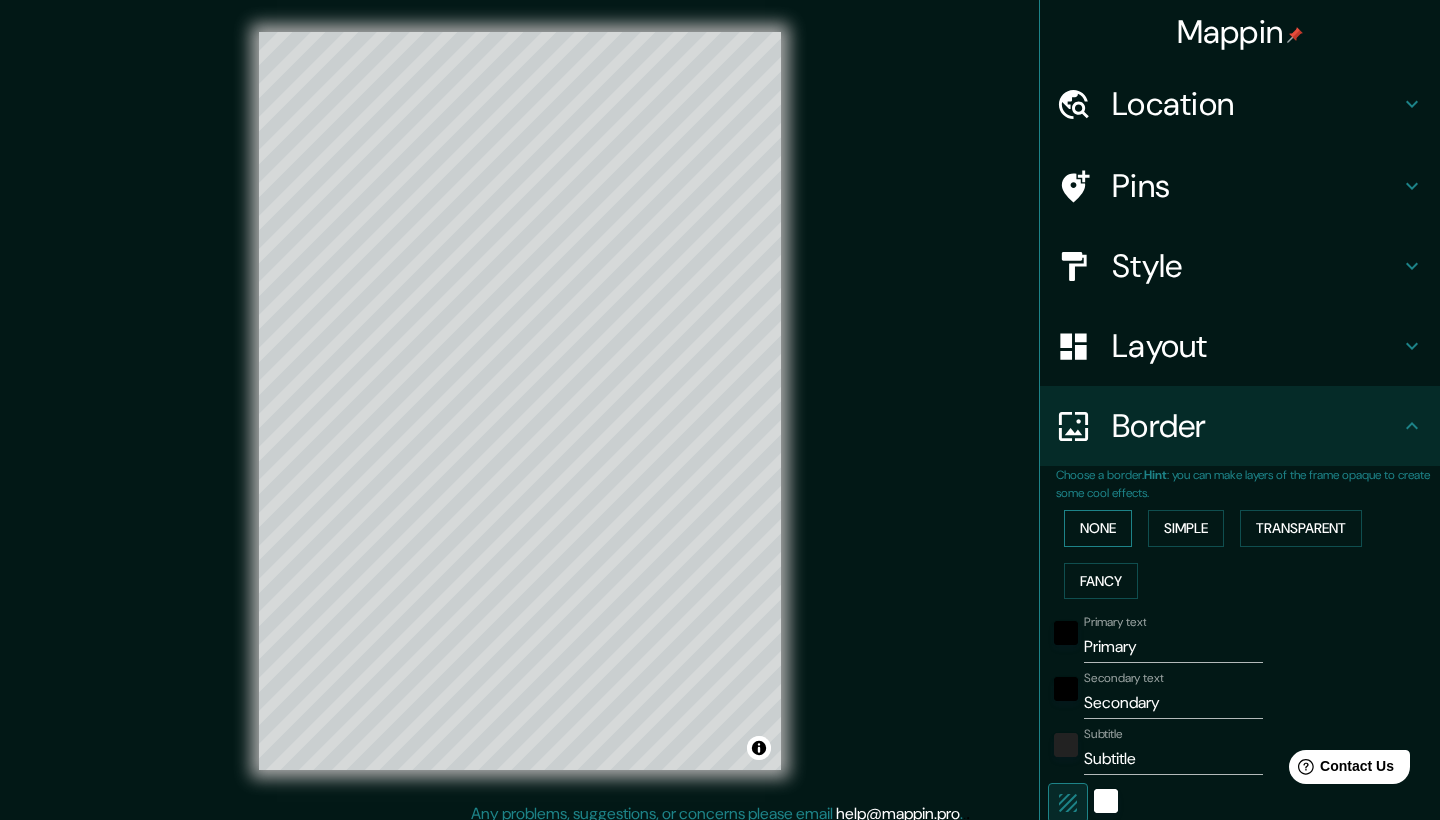 click on "None" at bounding box center (1098, 528) 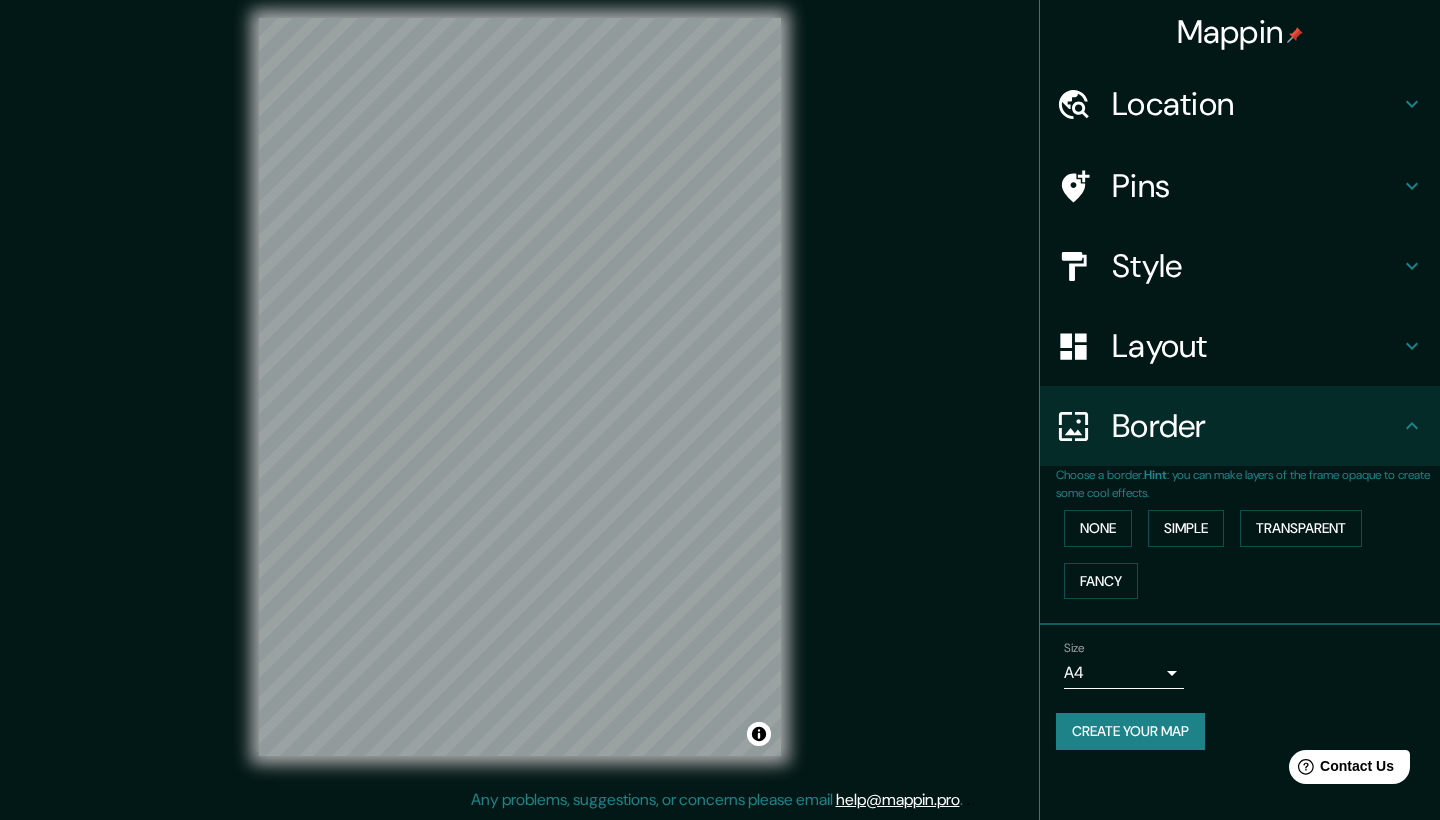 scroll, scrollTop: 14, scrollLeft: 0, axis: vertical 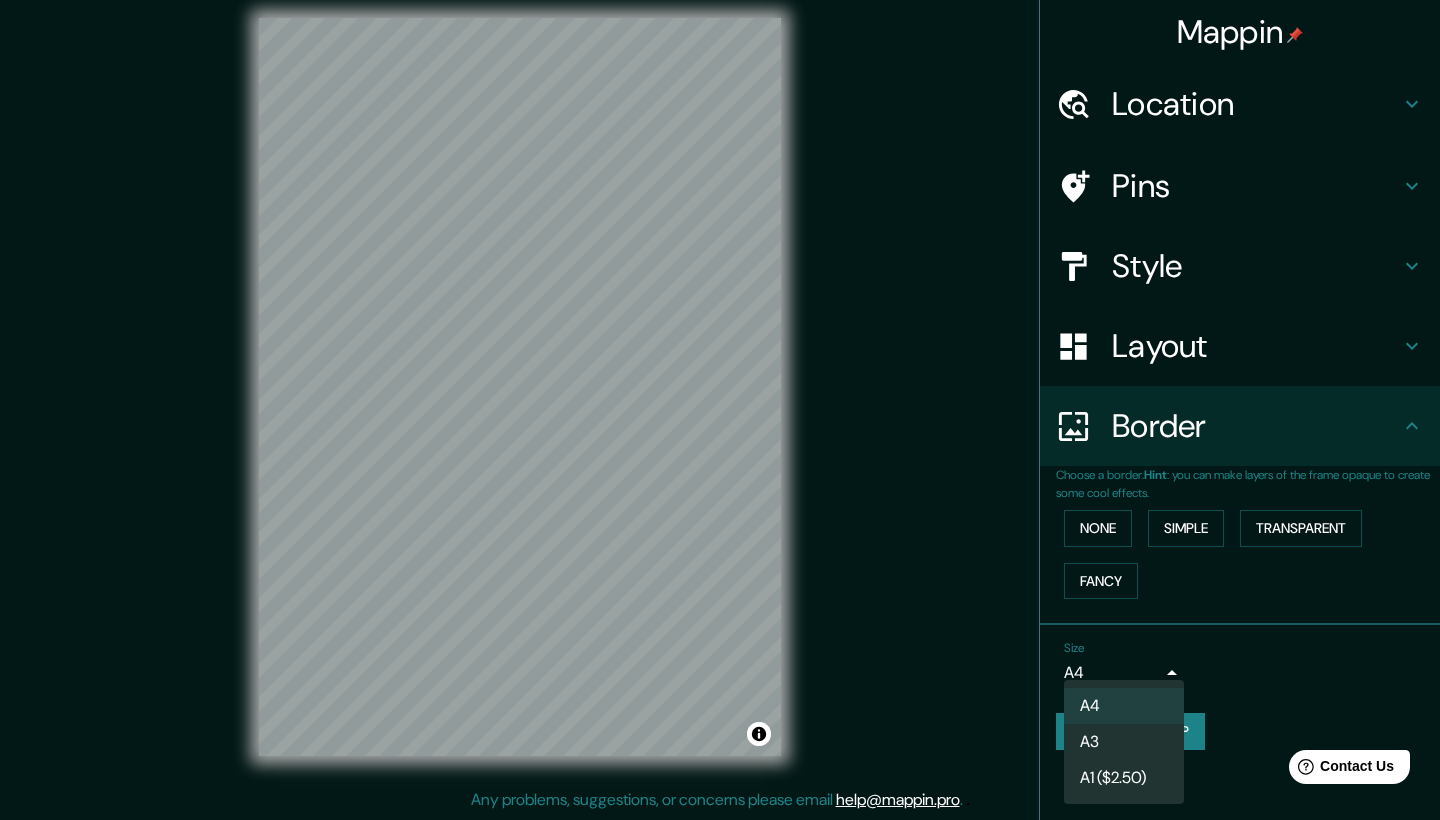 click at bounding box center [720, 410] 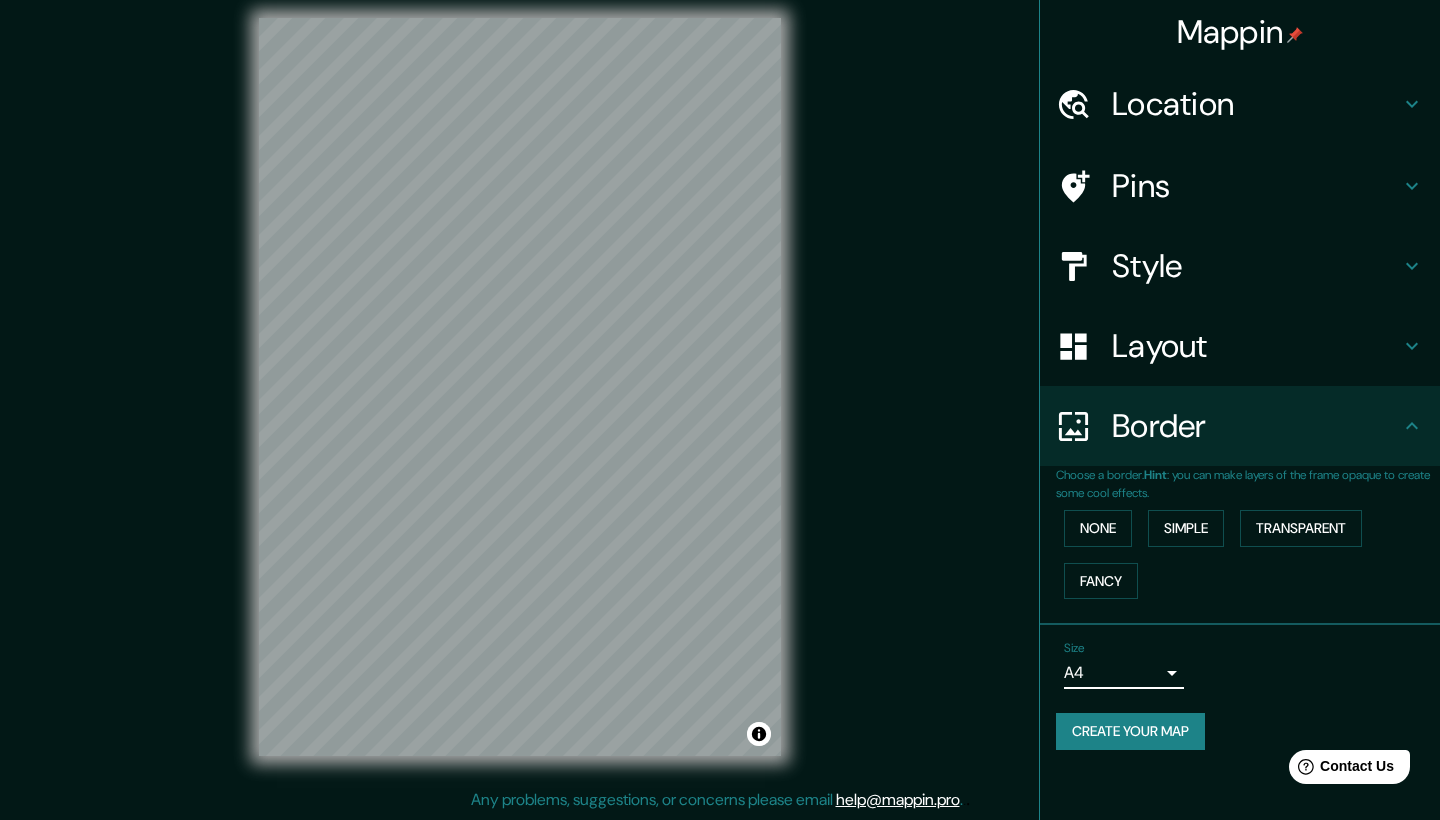 click on "Create your map" at bounding box center [1130, 731] 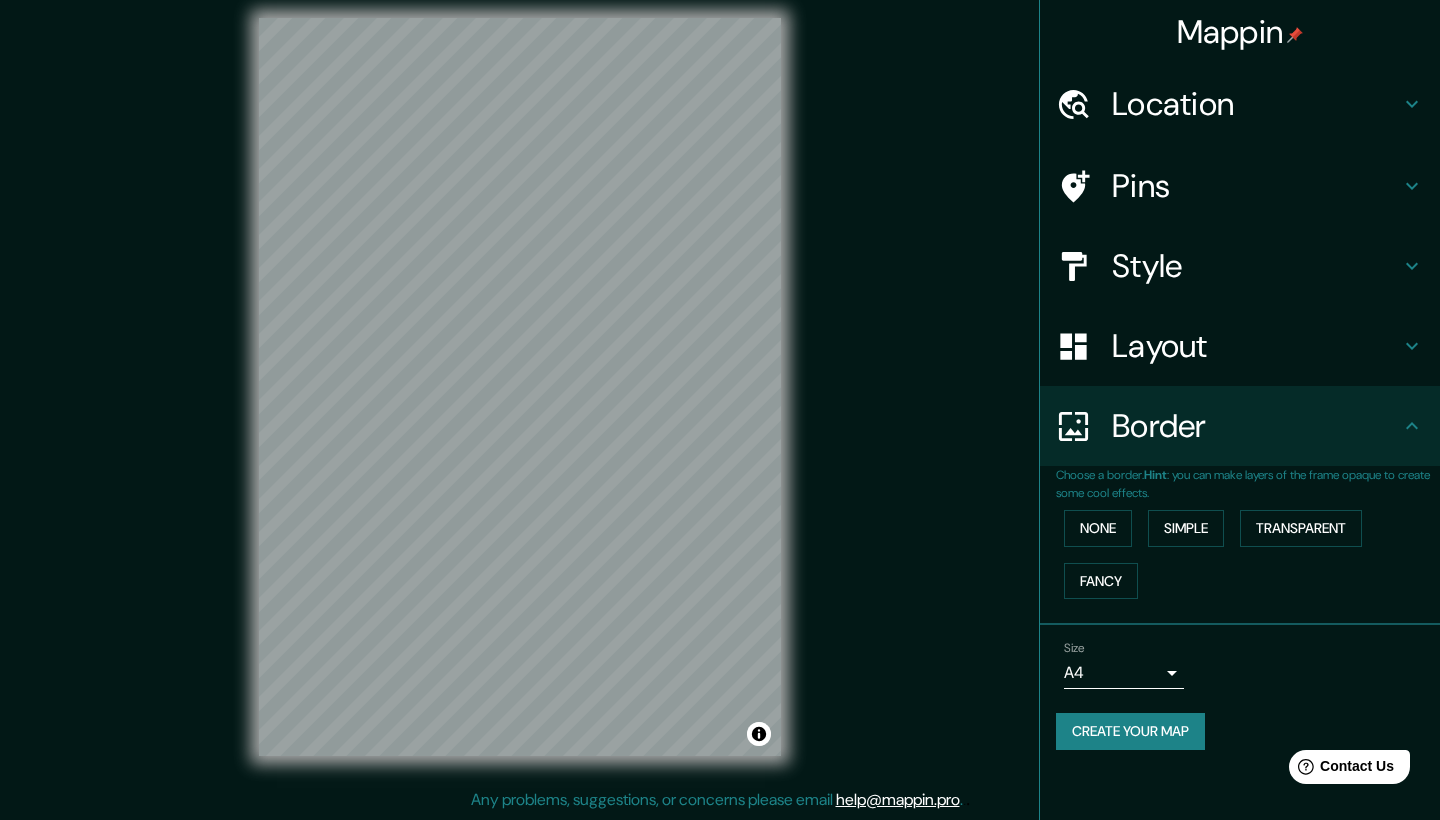 scroll, scrollTop: 14, scrollLeft: 0, axis: vertical 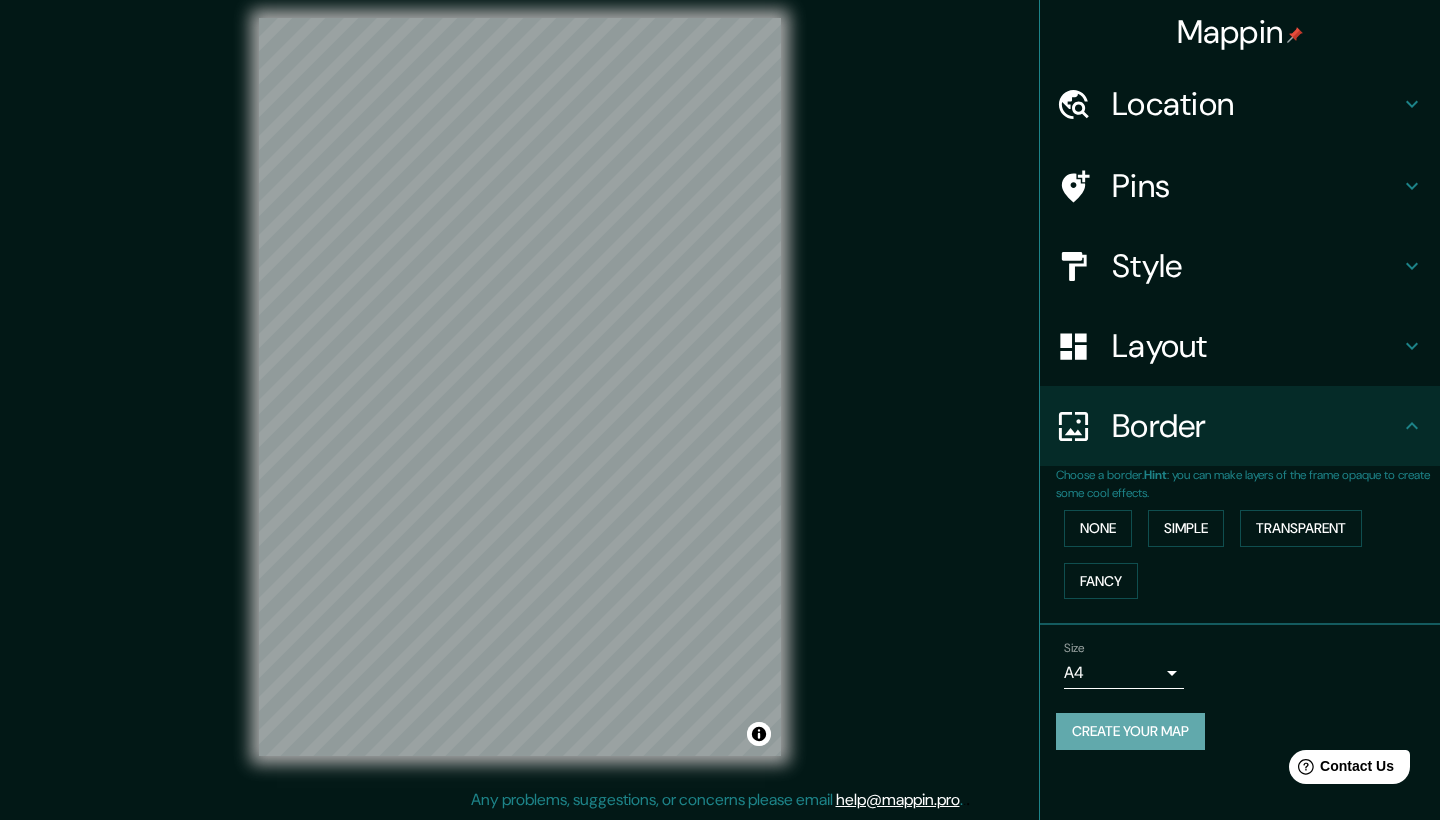 click on "Create your map" at bounding box center (1130, 731) 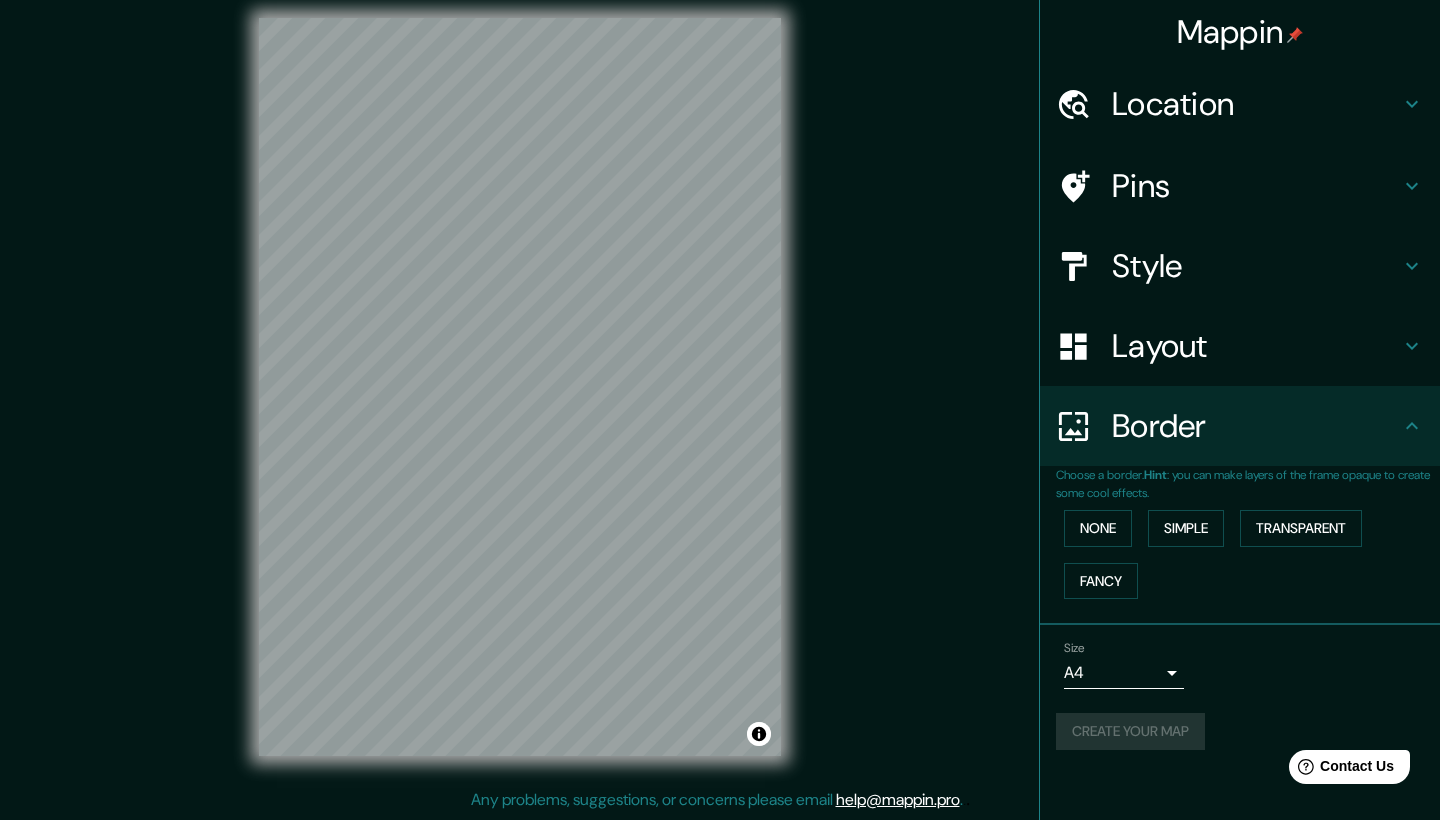 click on "Mappin Location Colonia San Benito, San Salvador, San Salvador, El Salvador Pins Style Layout Border Choose a border. Hint : you can make layers of the frame opaque to create some cool effects. None Simple Transparent Fancy Size A4 single Create your map © Mapbox © OpenStreetMap Improve this map Any problems, suggestions, or concerns please email help@mappin.pro . . ." at bounding box center (720, 403) 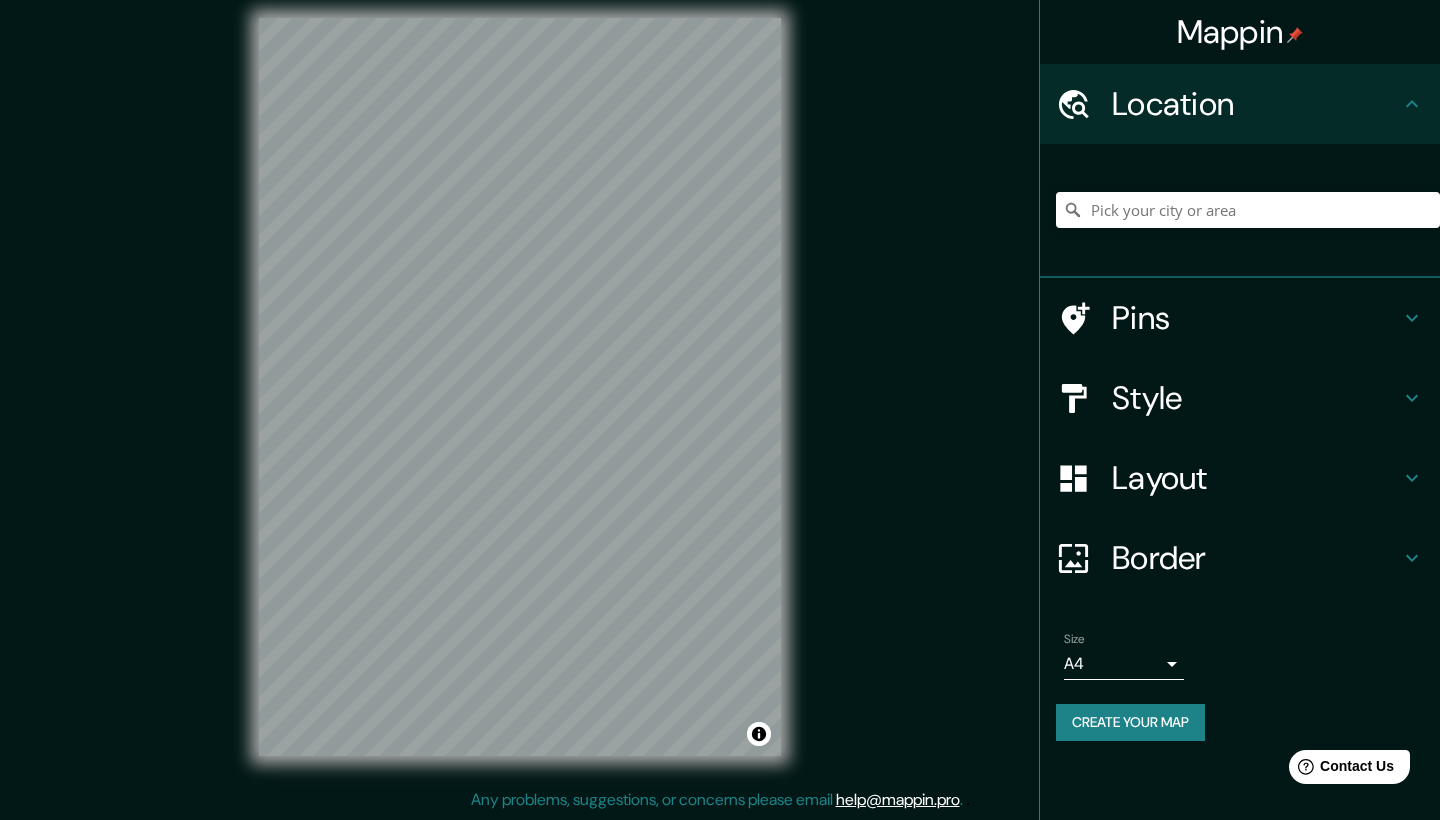 scroll, scrollTop: 0, scrollLeft: 0, axis: both 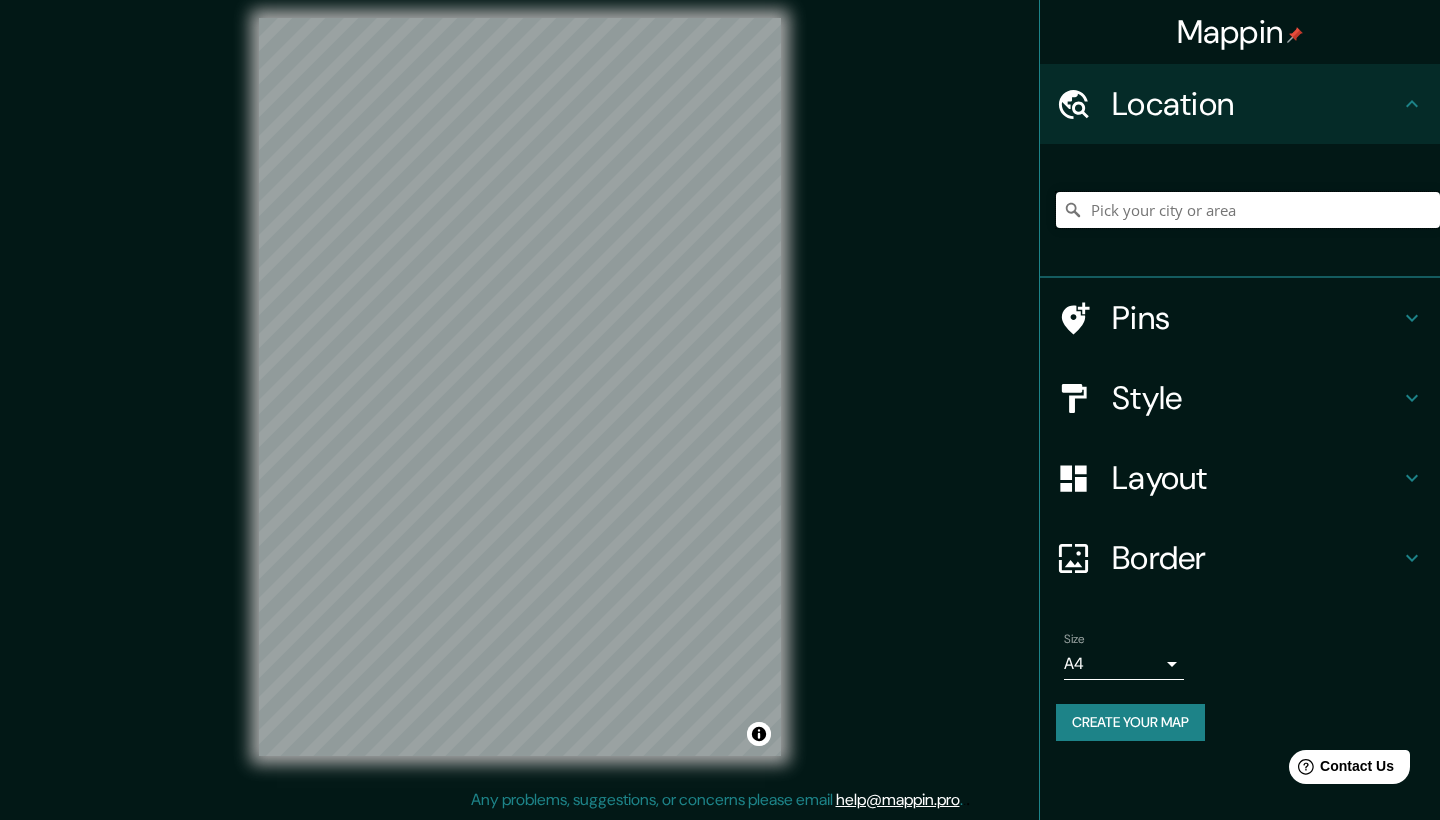 click at bounding box center (1248, 210) 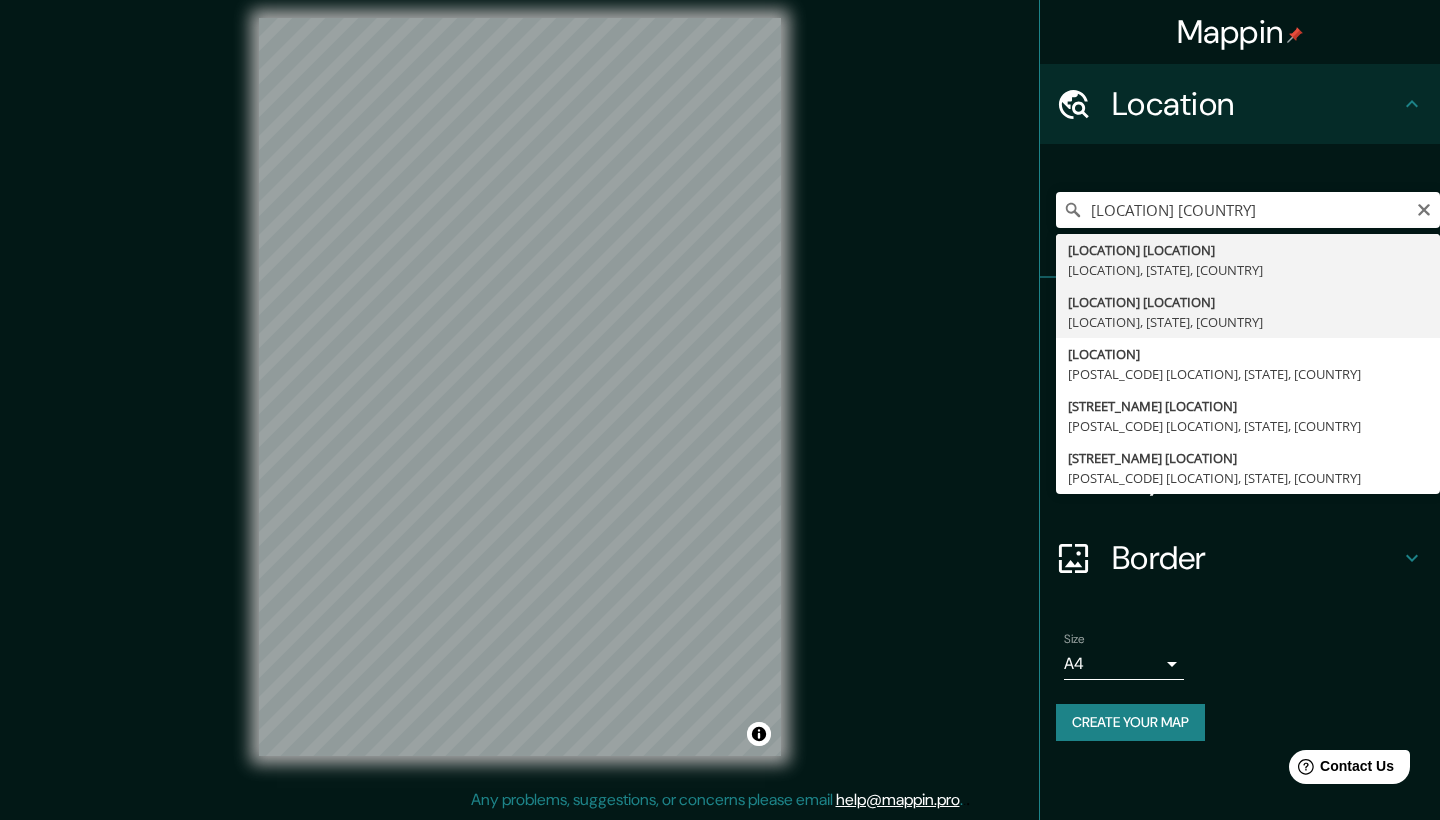 drag, startPoint x: 1258, startPoint y: 245, endPoint x: 1266, endPoint y: 323, distance: 78.40918 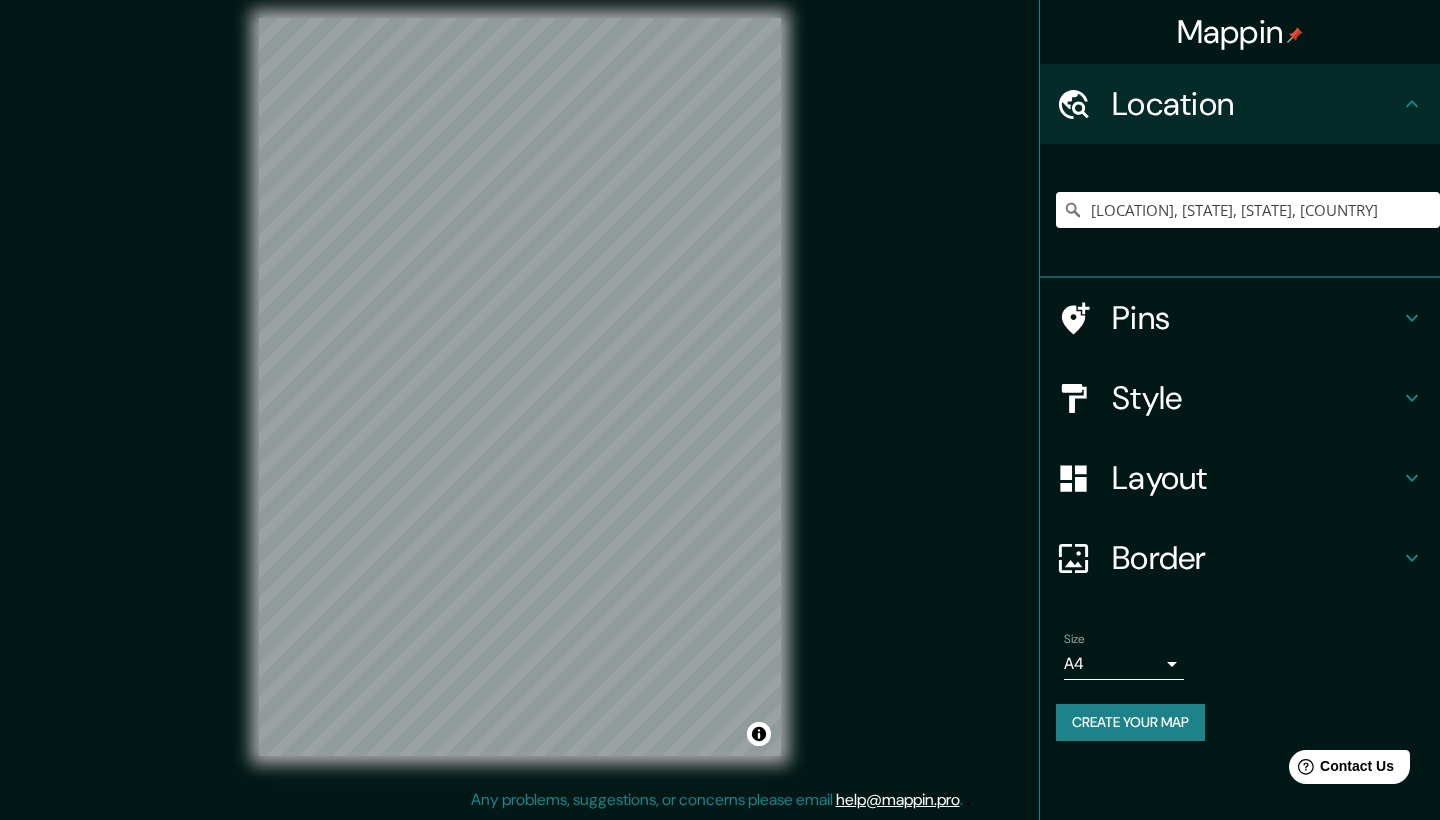 click on "Pins" at bounding box center [1256, 318] 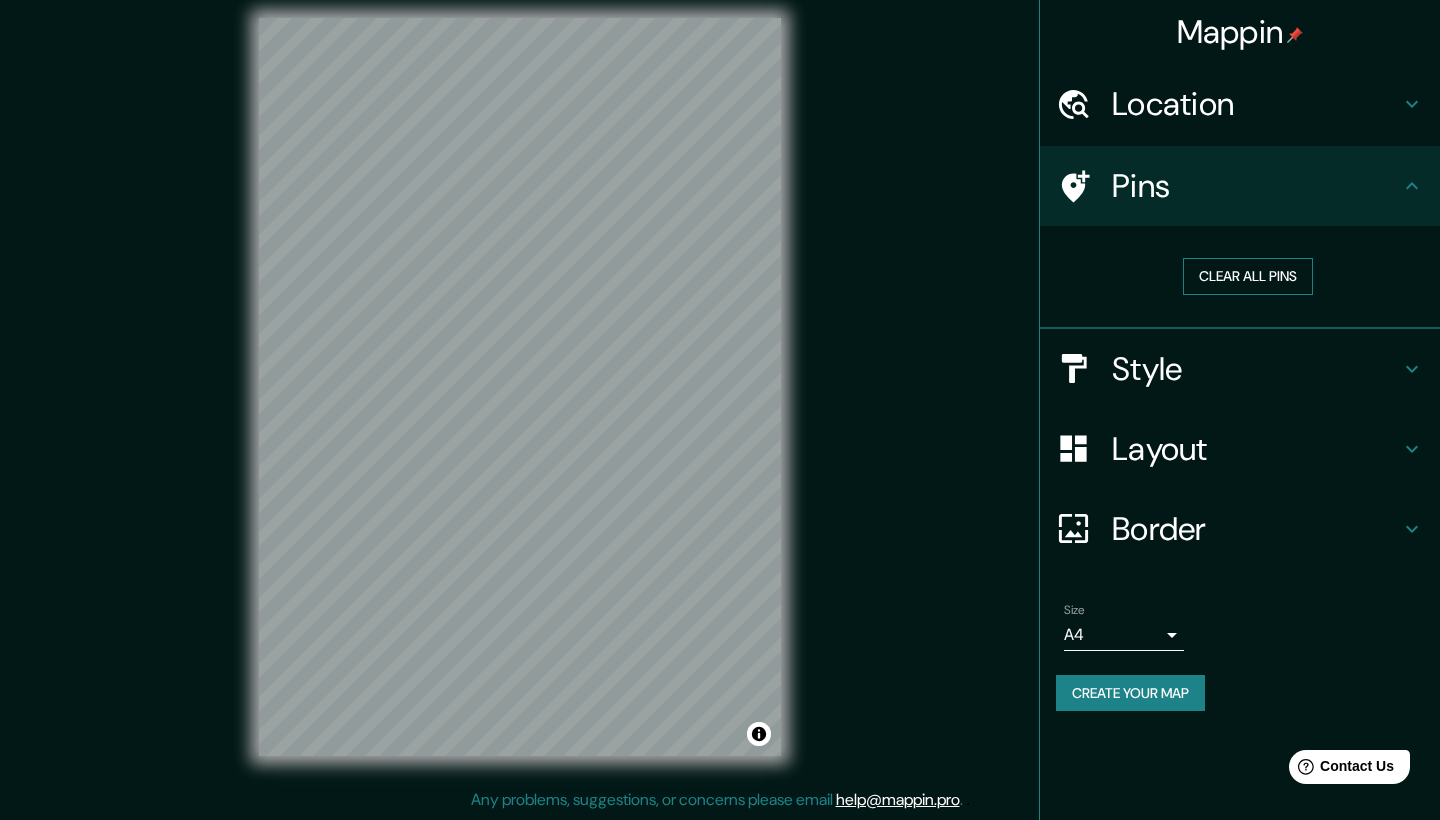 click on "Clear all pins" at bounding box center (1248, 276) 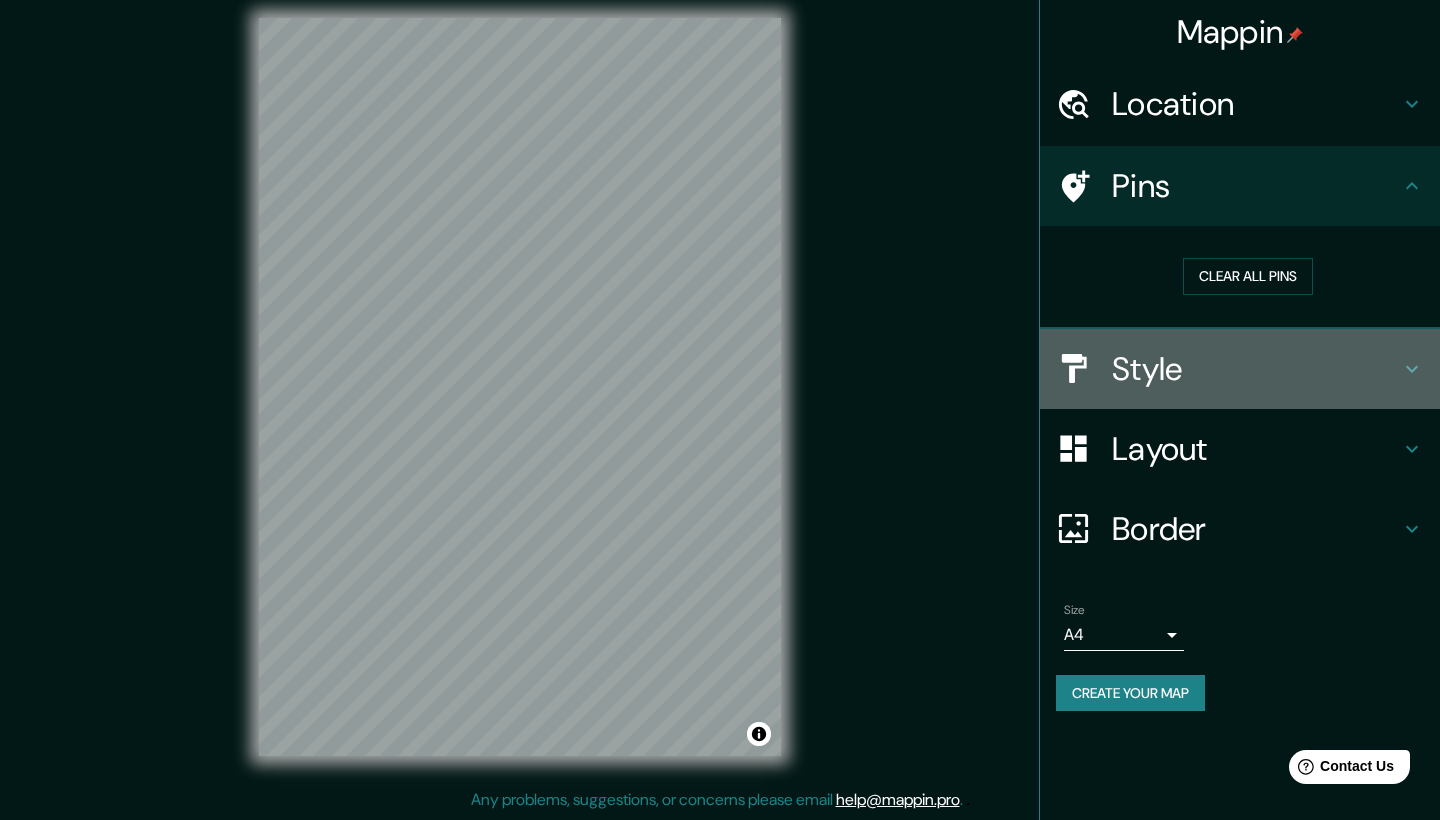 click on "Style" at bounding box center [1256, 369] 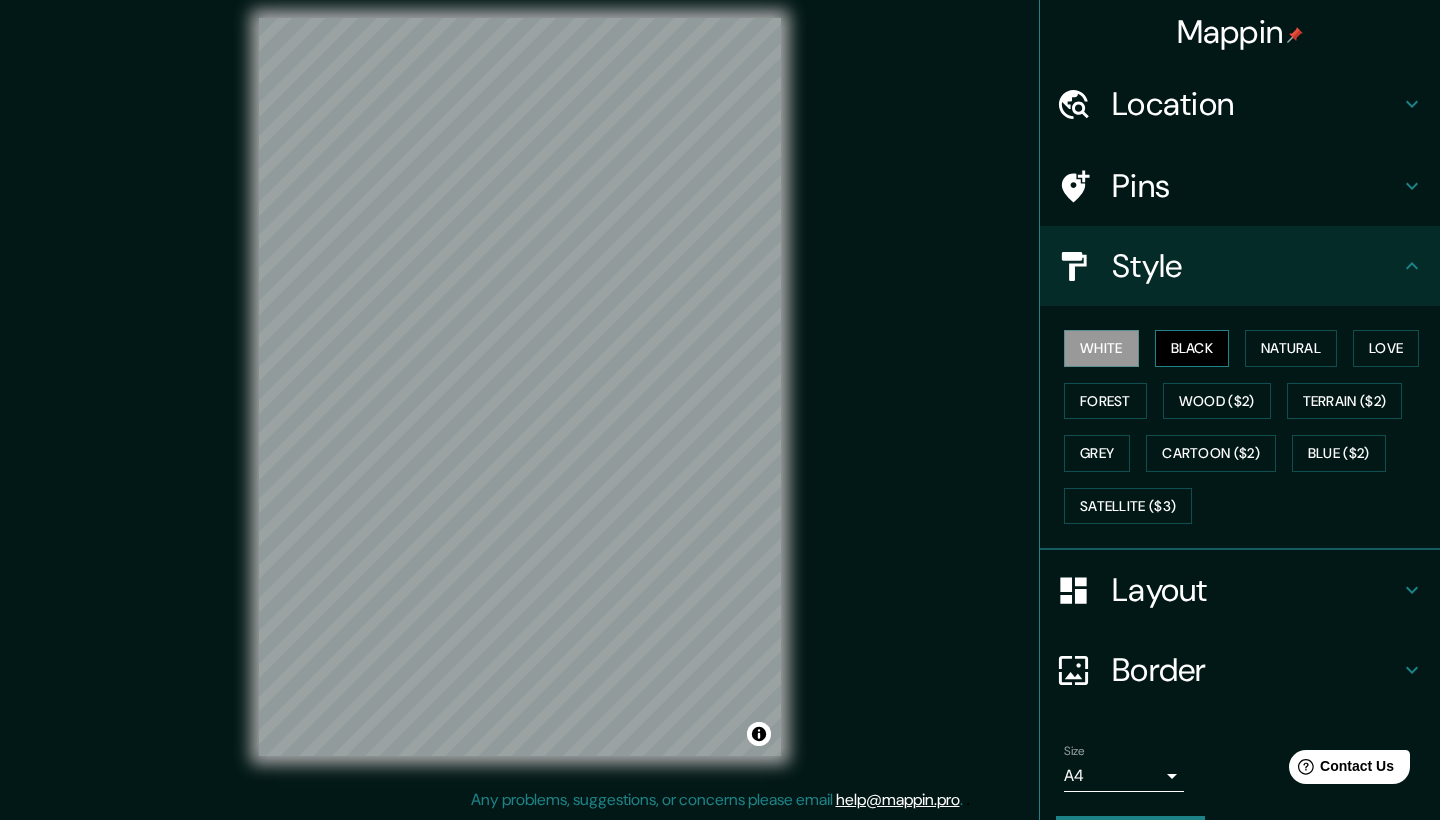 click on "Black" at bounding box center (1192, 348) 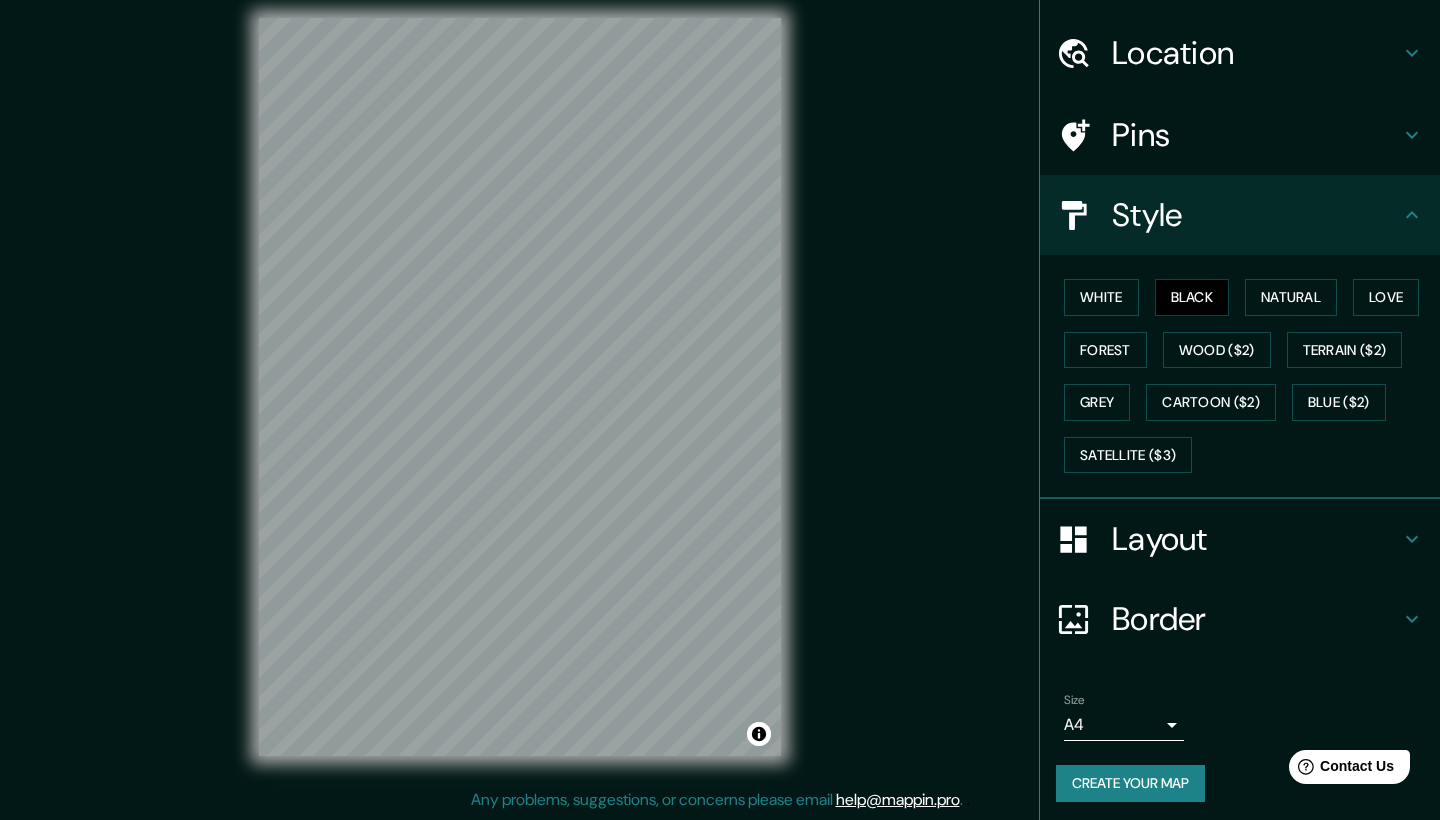 scroll, scrollTop: 49, scrollLeft: 0, axis: vertical 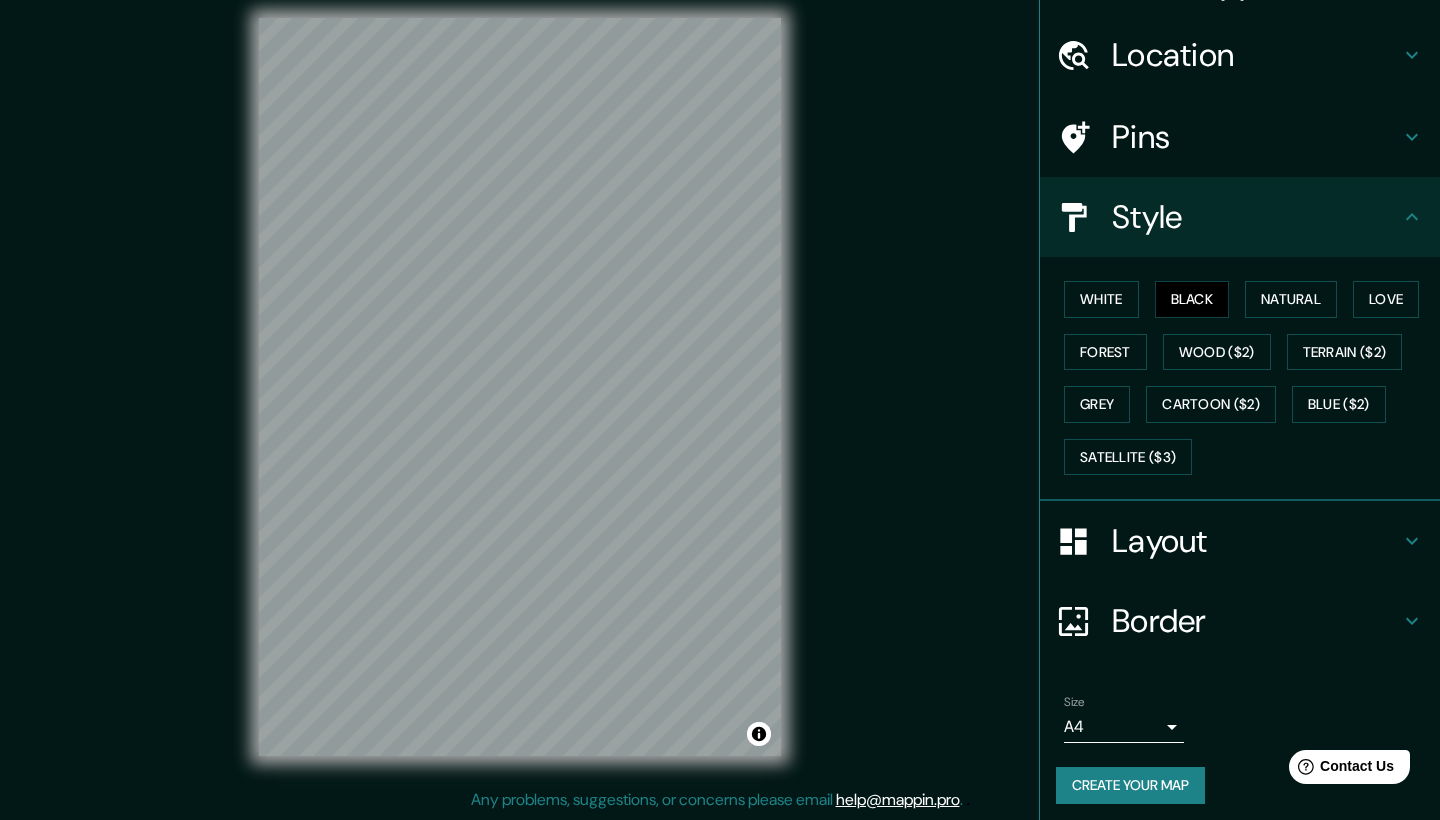 click on "Create your map" at bounding box center (1130, 785) 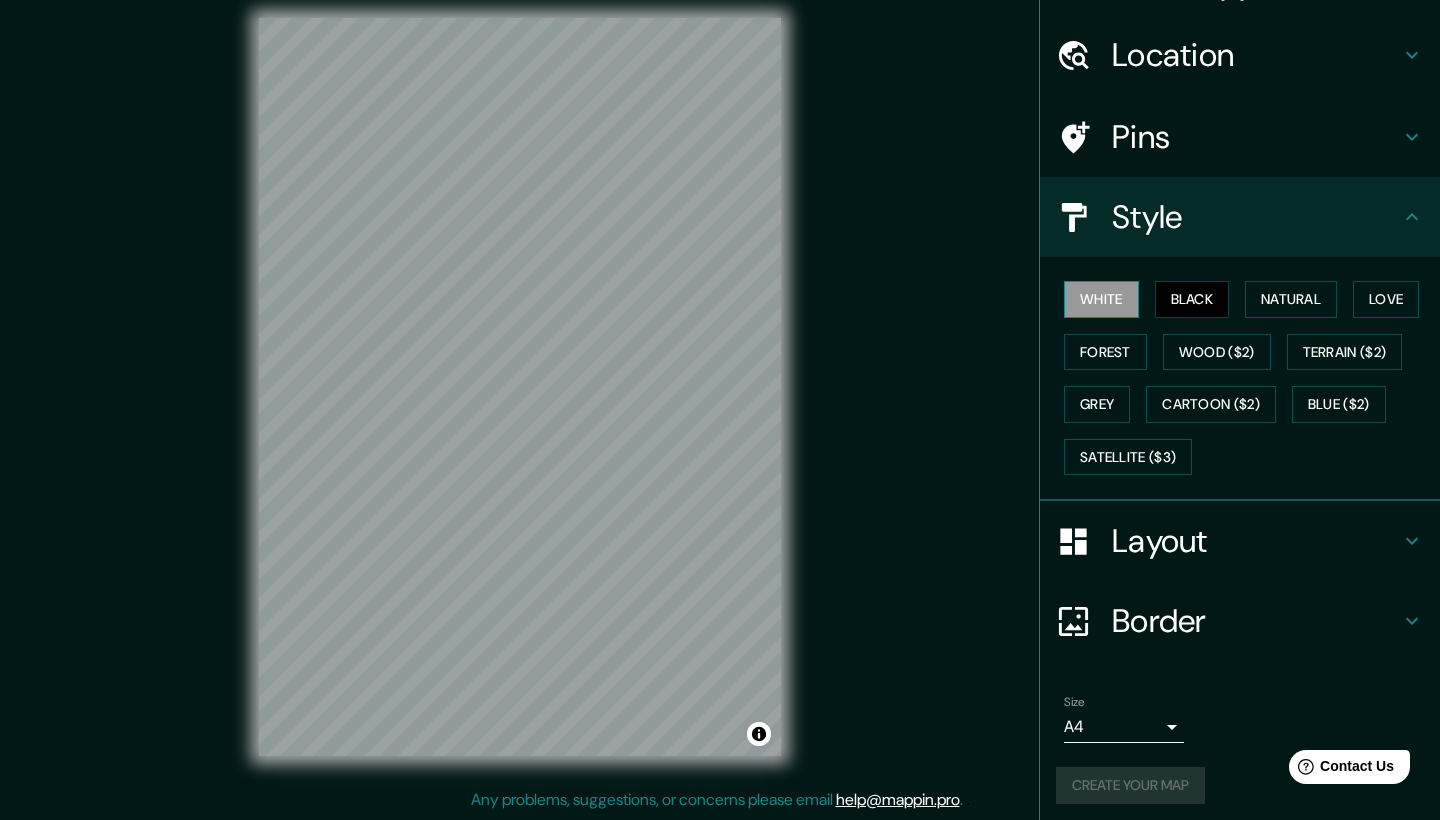click on "White" at bounding box center [1101, 299] 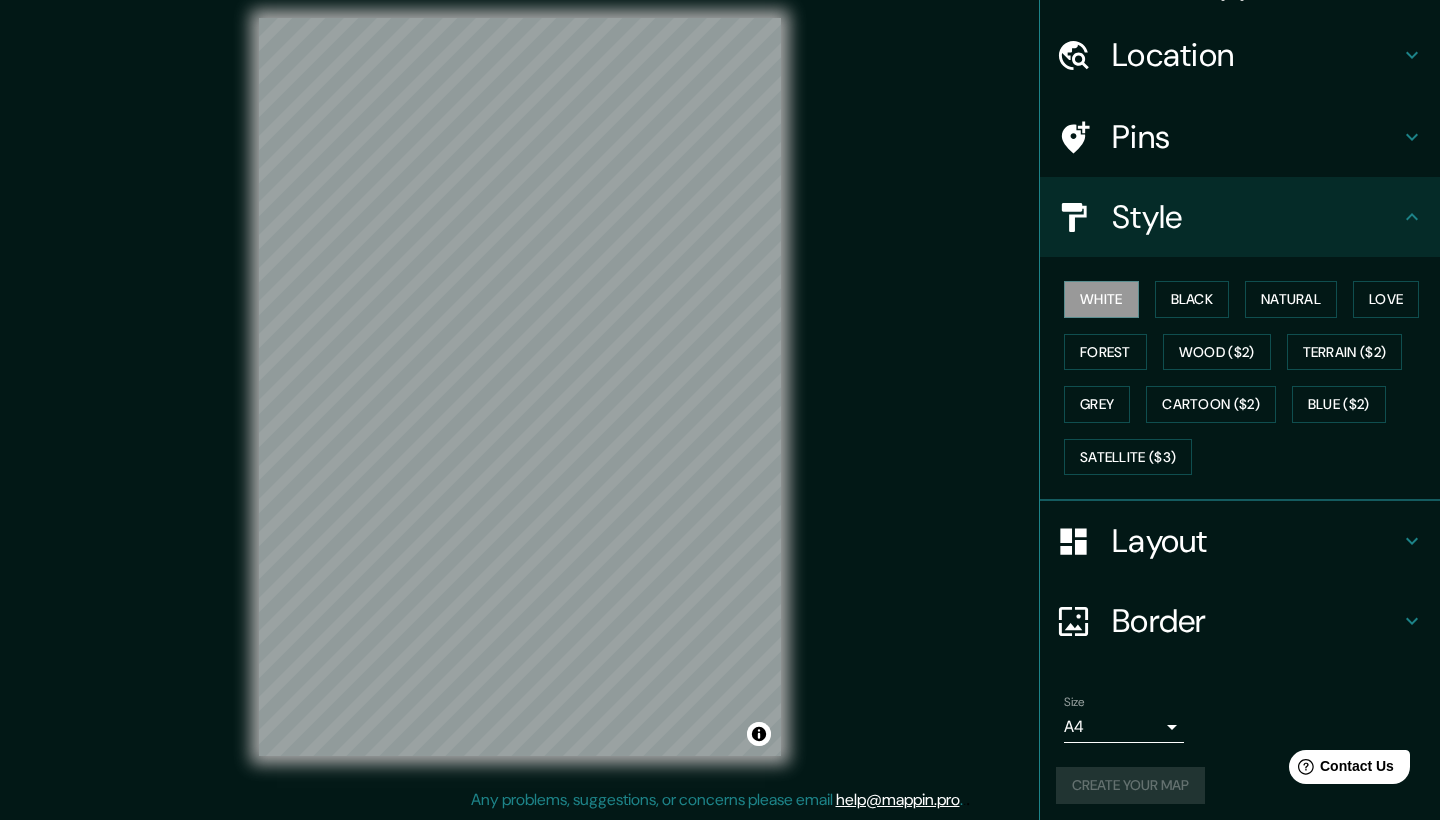 click on "Create your map" at bounding box center (1240, 785) 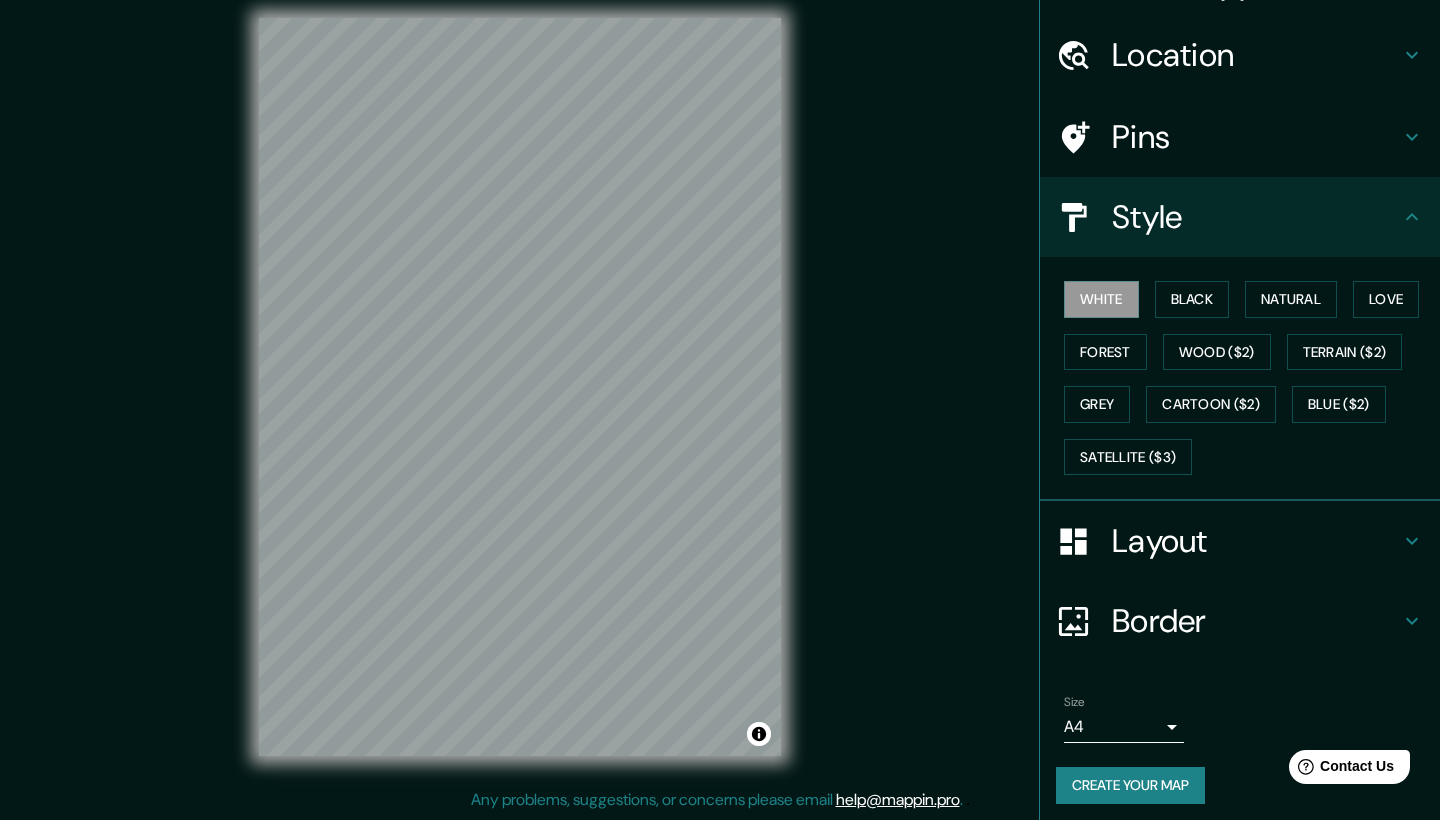 drag, startPoint x: 1041, startPoint y: 437, endPoint x: 967, endPoint y: 437, distance: 74 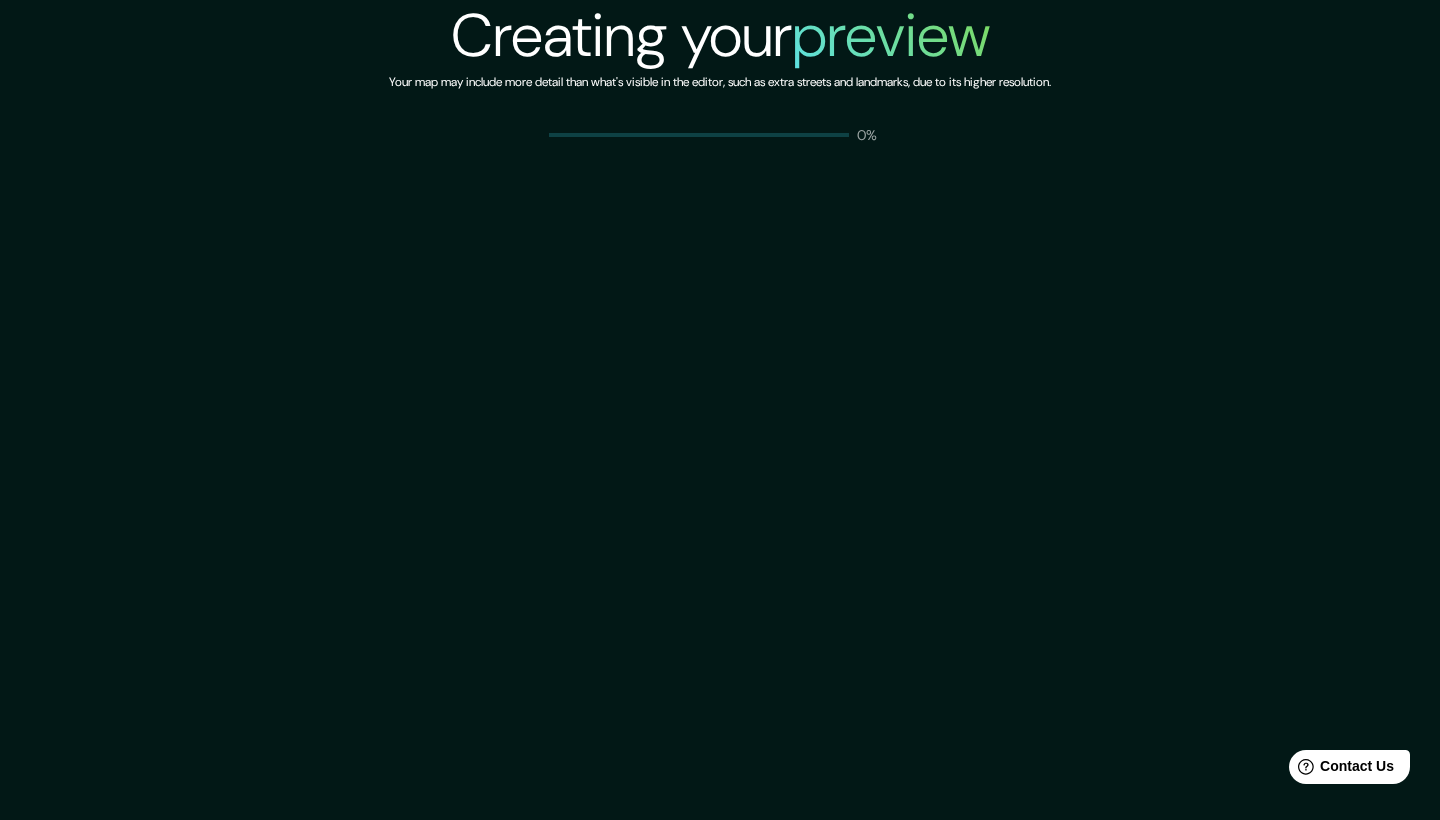 scroll, scrollTop: 0, scrollLeft: 0, axis: both 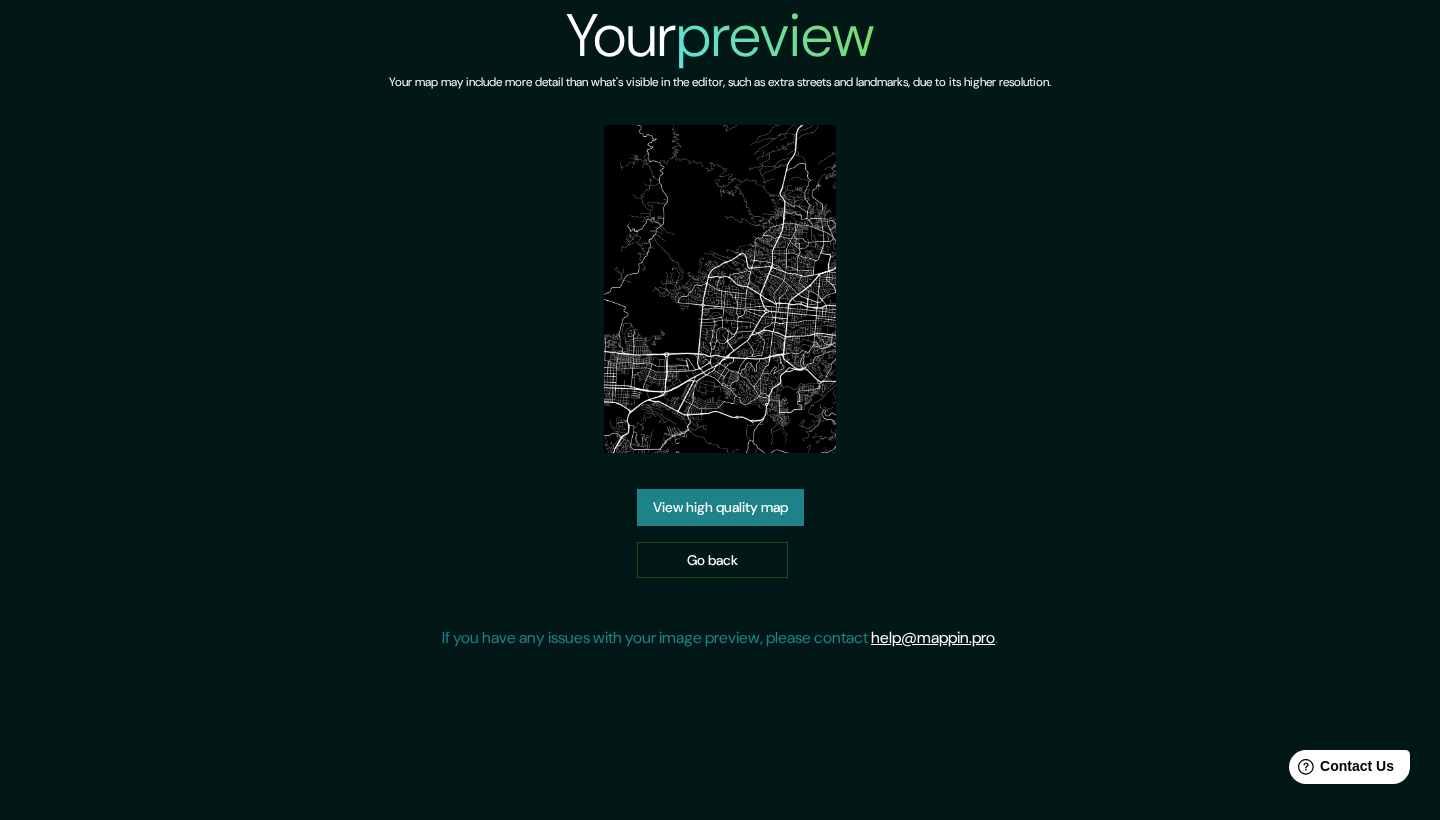 click on "View high quality map" at bounding box center [720, 507] 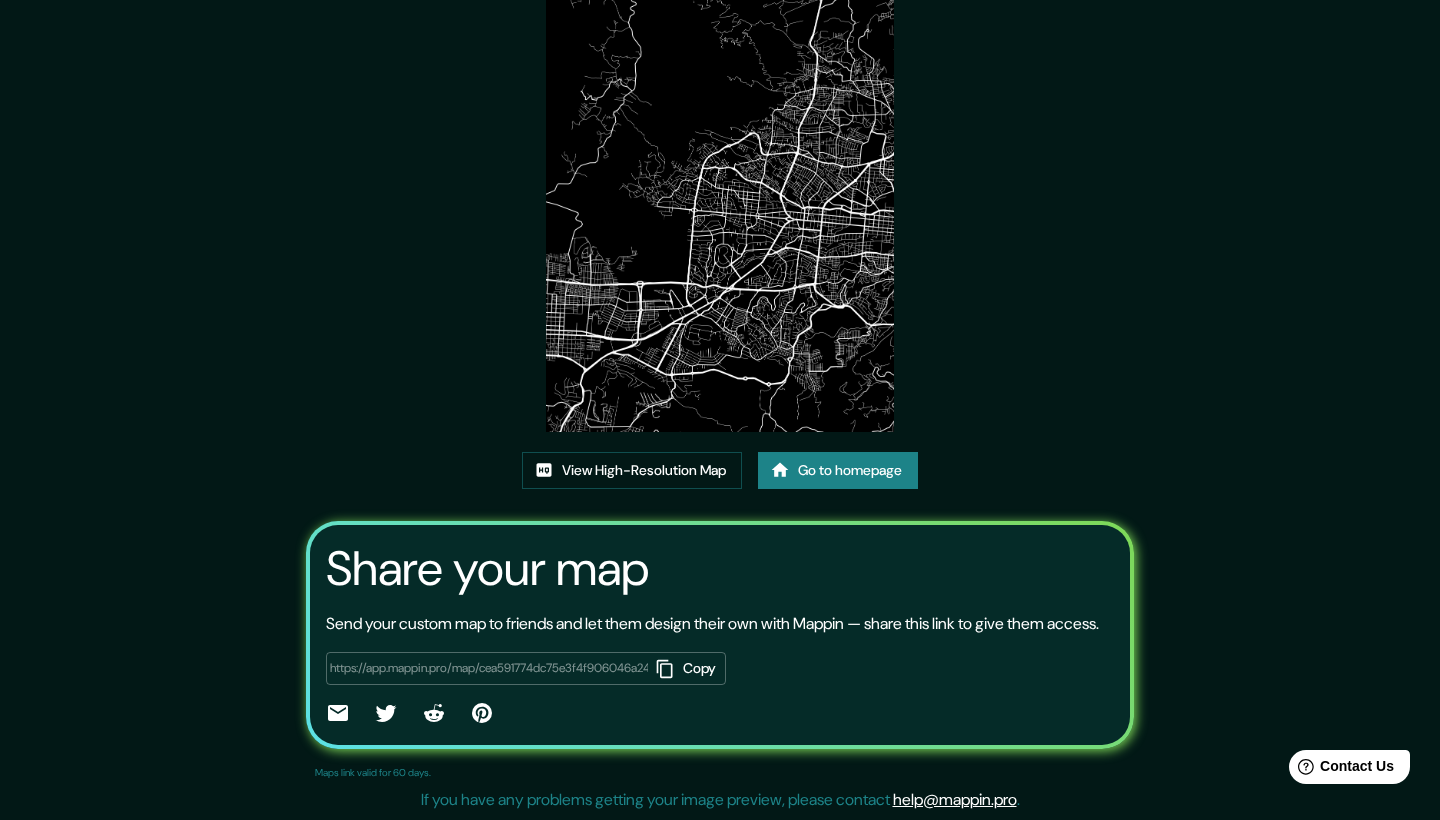 scroll, scrollTop: 170, scrollLeft: 0, axis: vertical 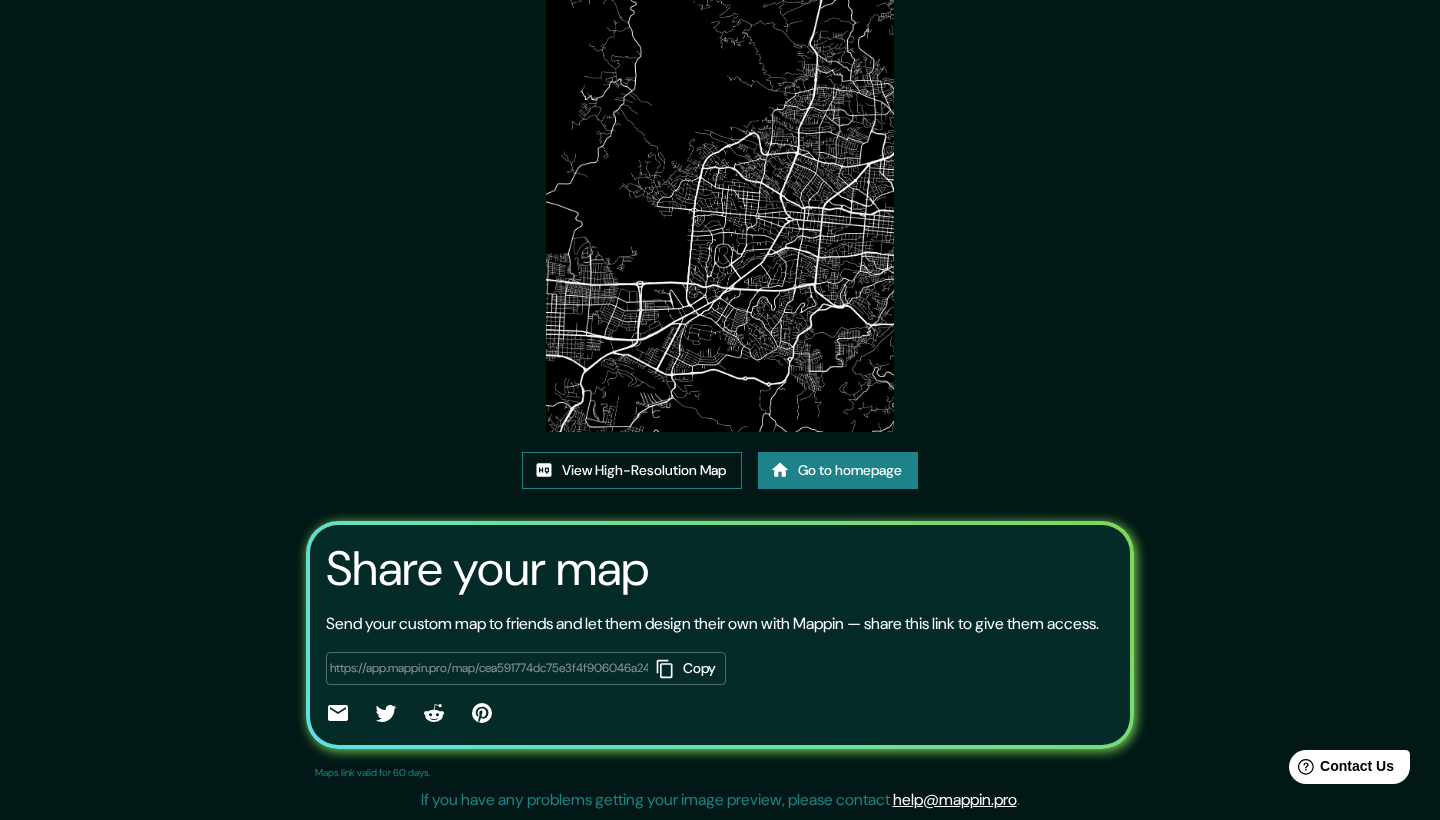 click on "View High-Resolution Map" at bounding box center (632, 470) 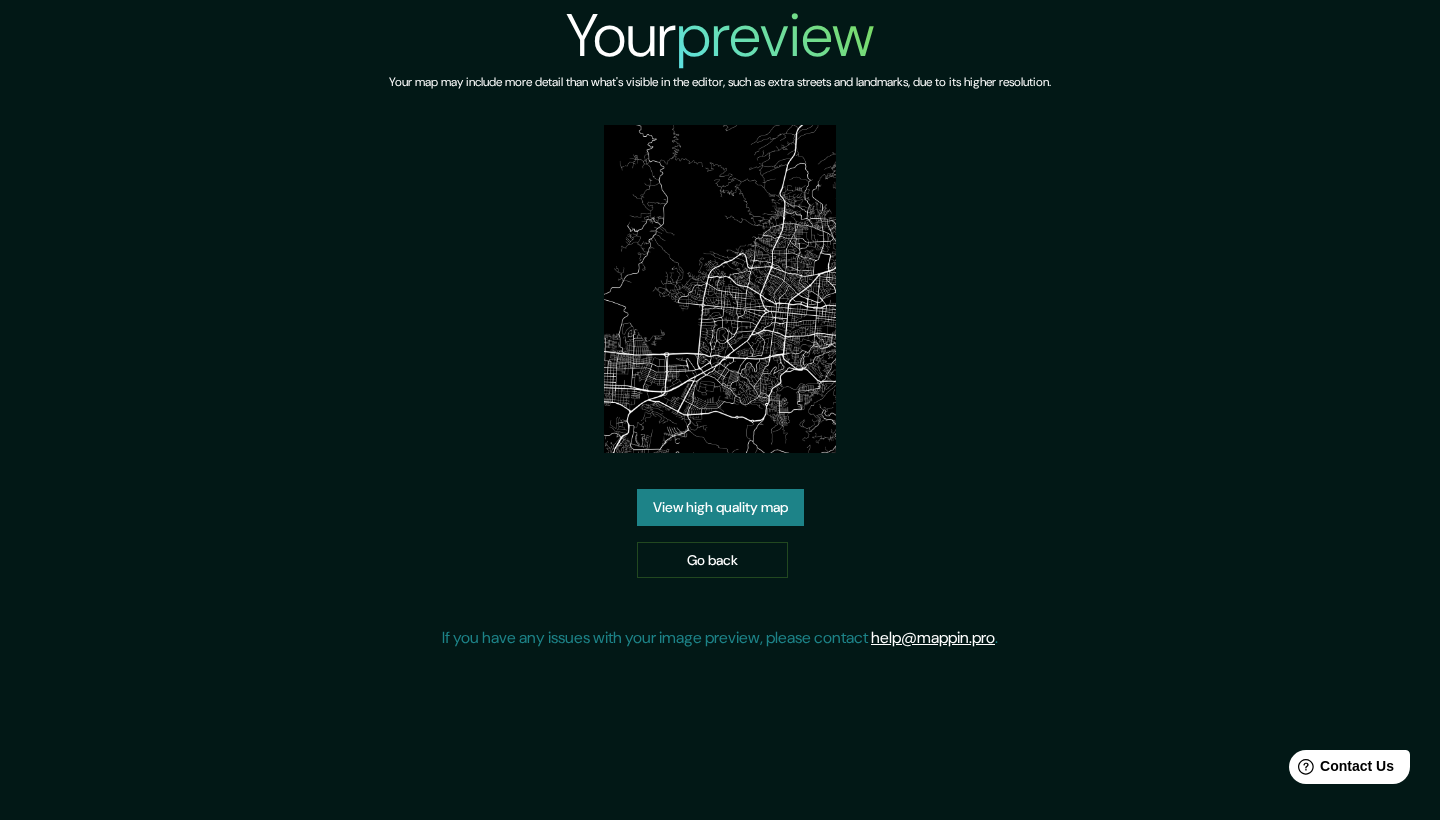 scroll, scrollTop: 0, scrollLeft: 0, axis: both 